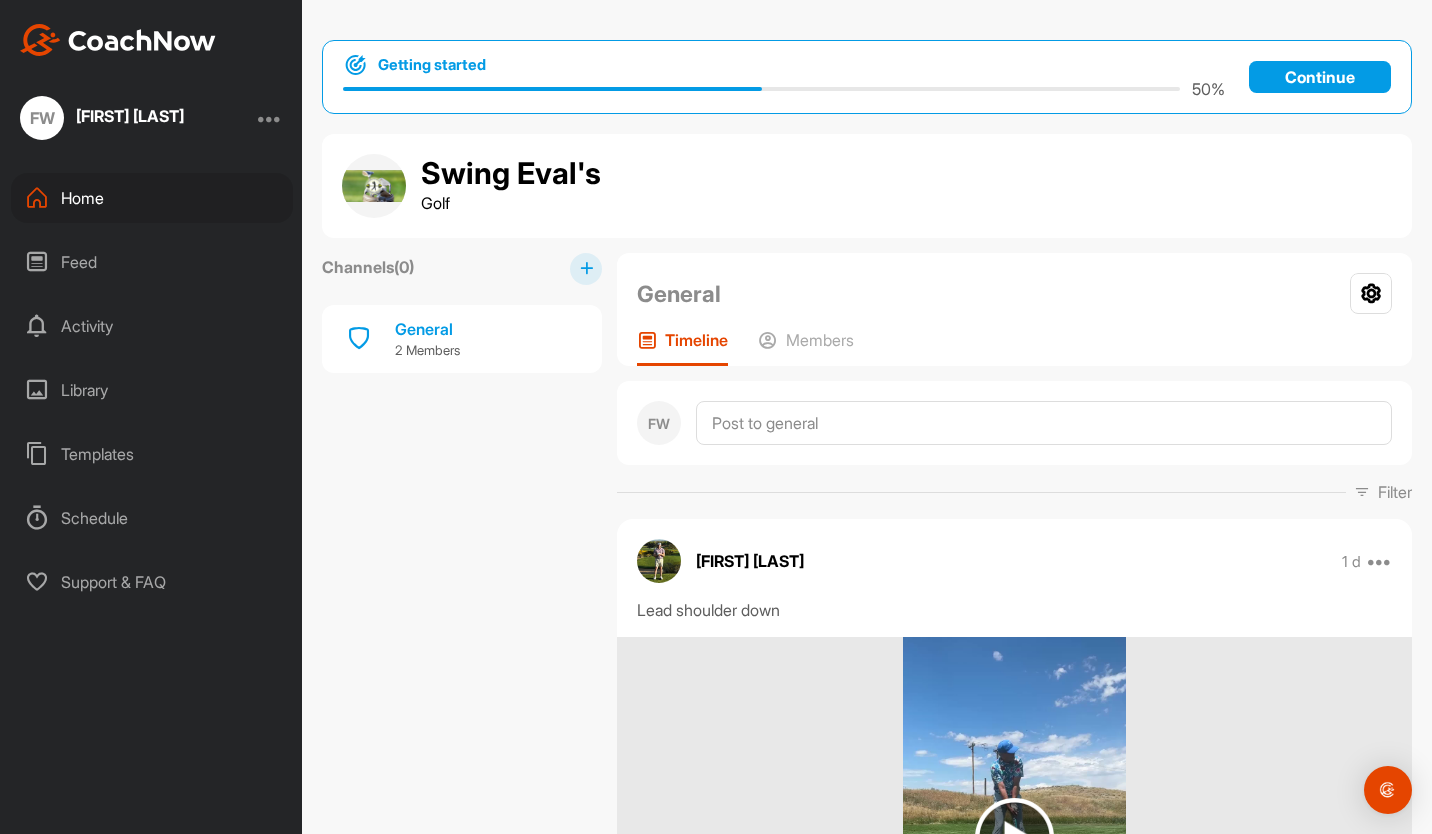scroll, scrollTop: 0, scrollLeft: 0, axis: both 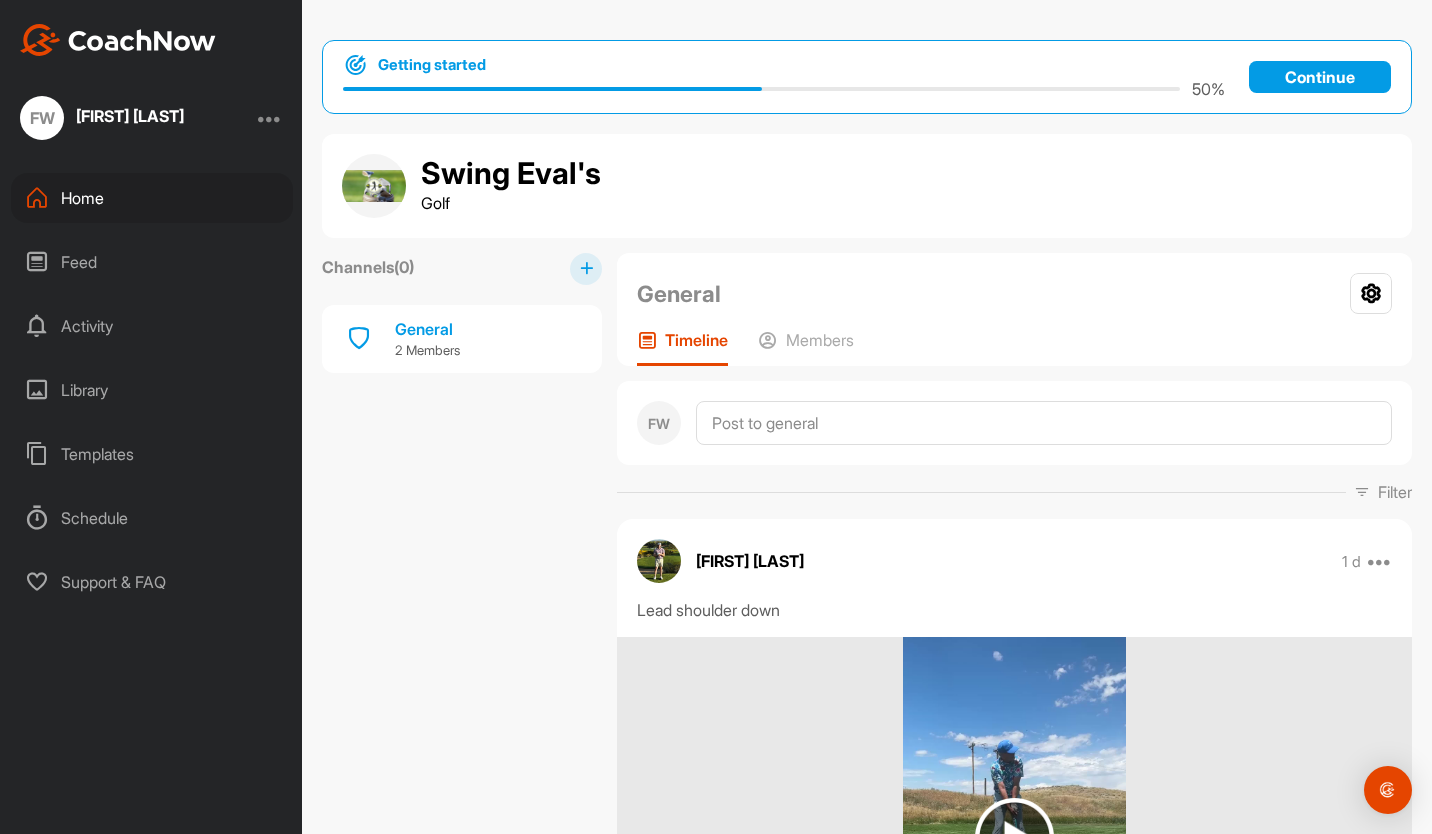 click on "Continue" at bounding box center [1320, 77] 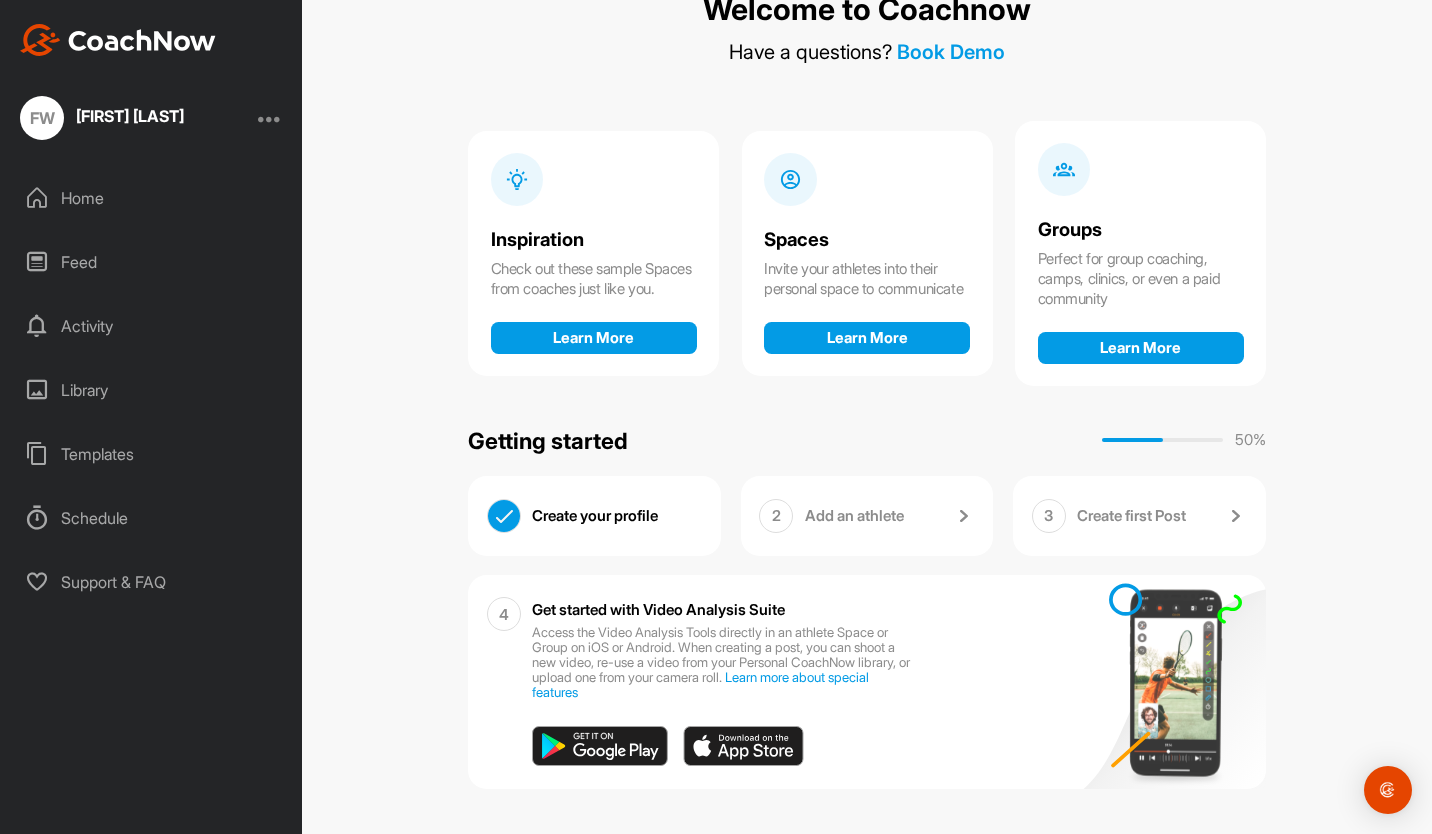 scroll, scrollTop: 91, scrollLeft: 0, axis: vertical 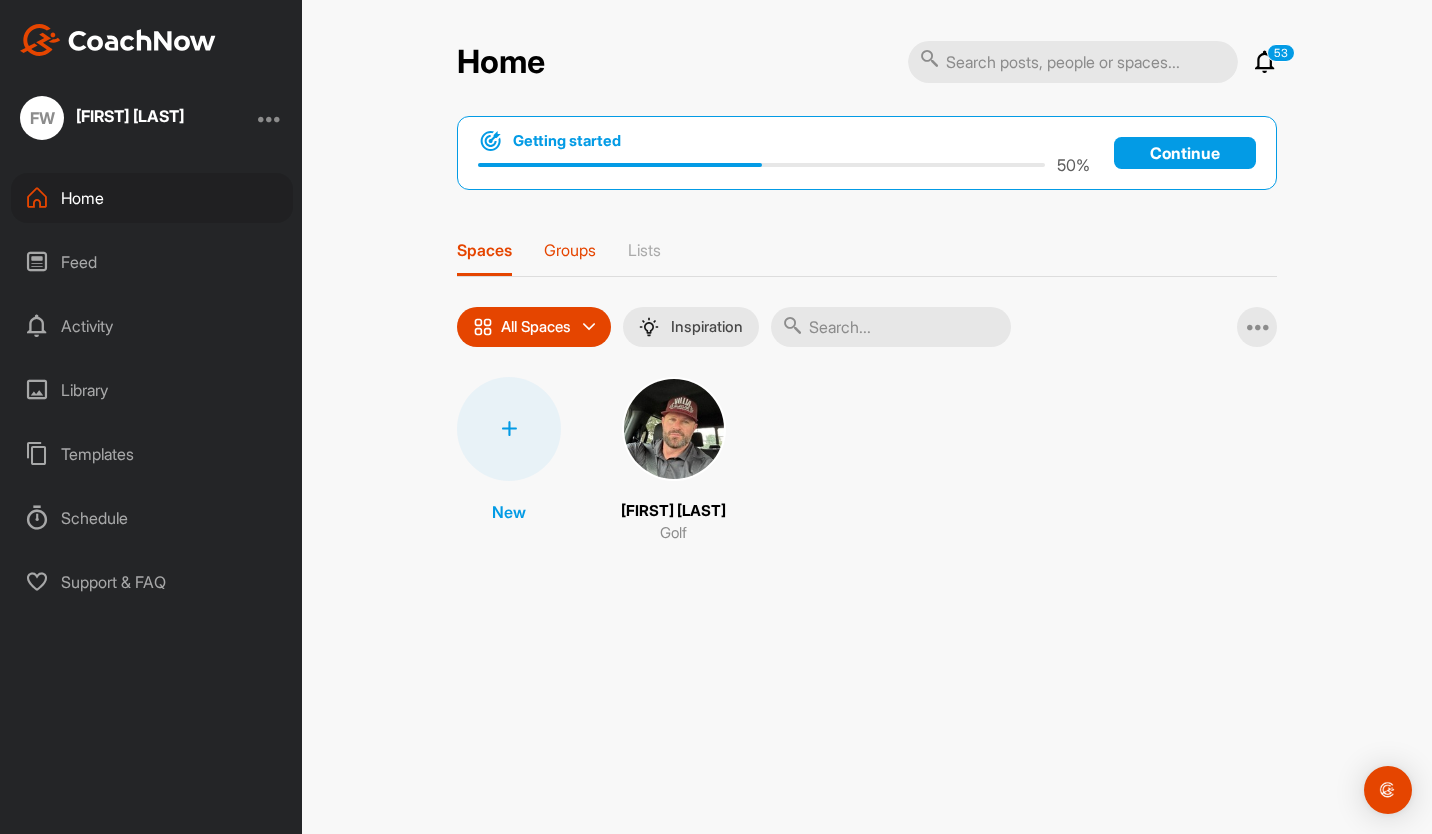 click on "Groups" at bounding box center (570, 250) 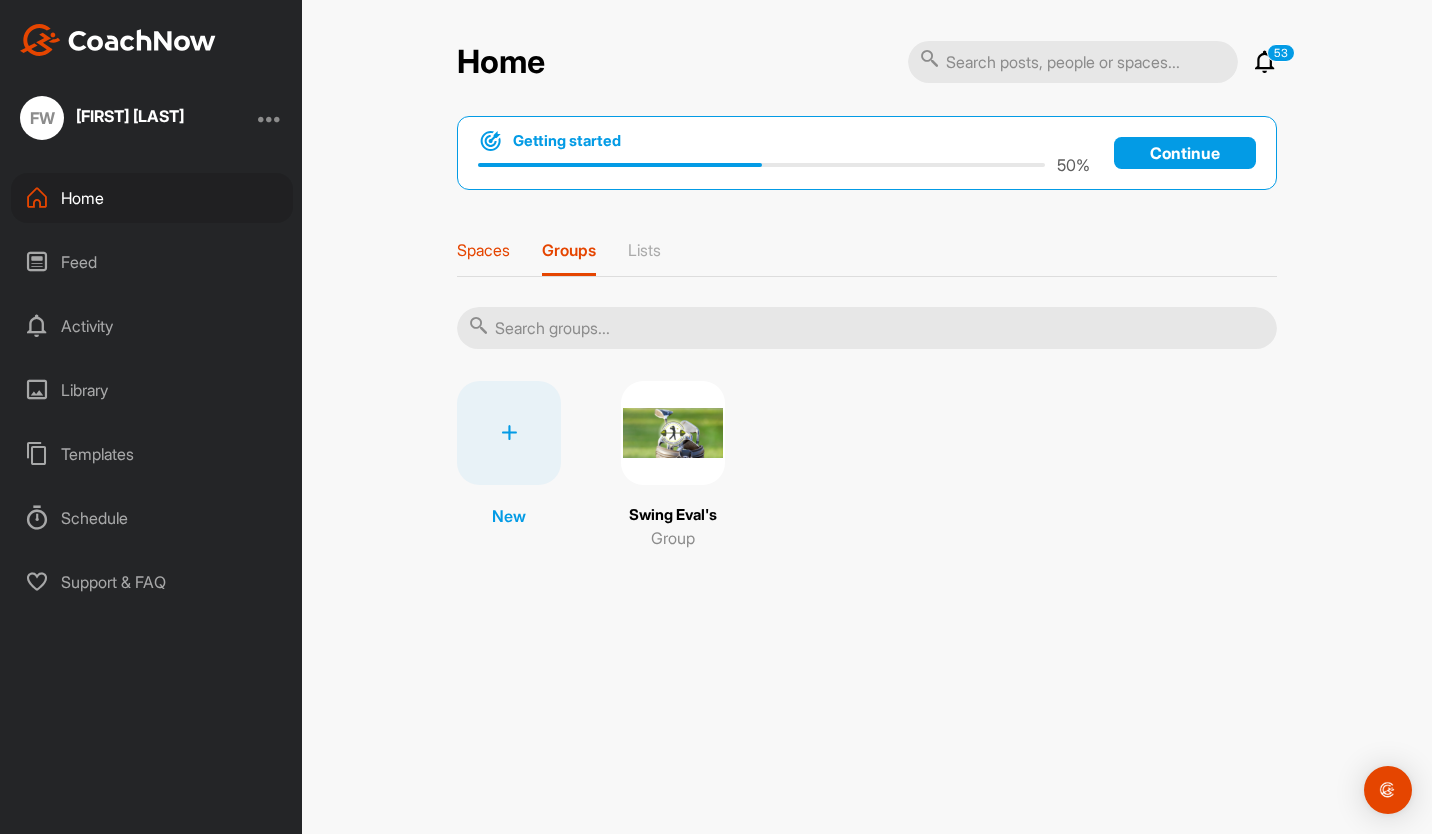 click on "Spaces" at bounding box center (483, 250) 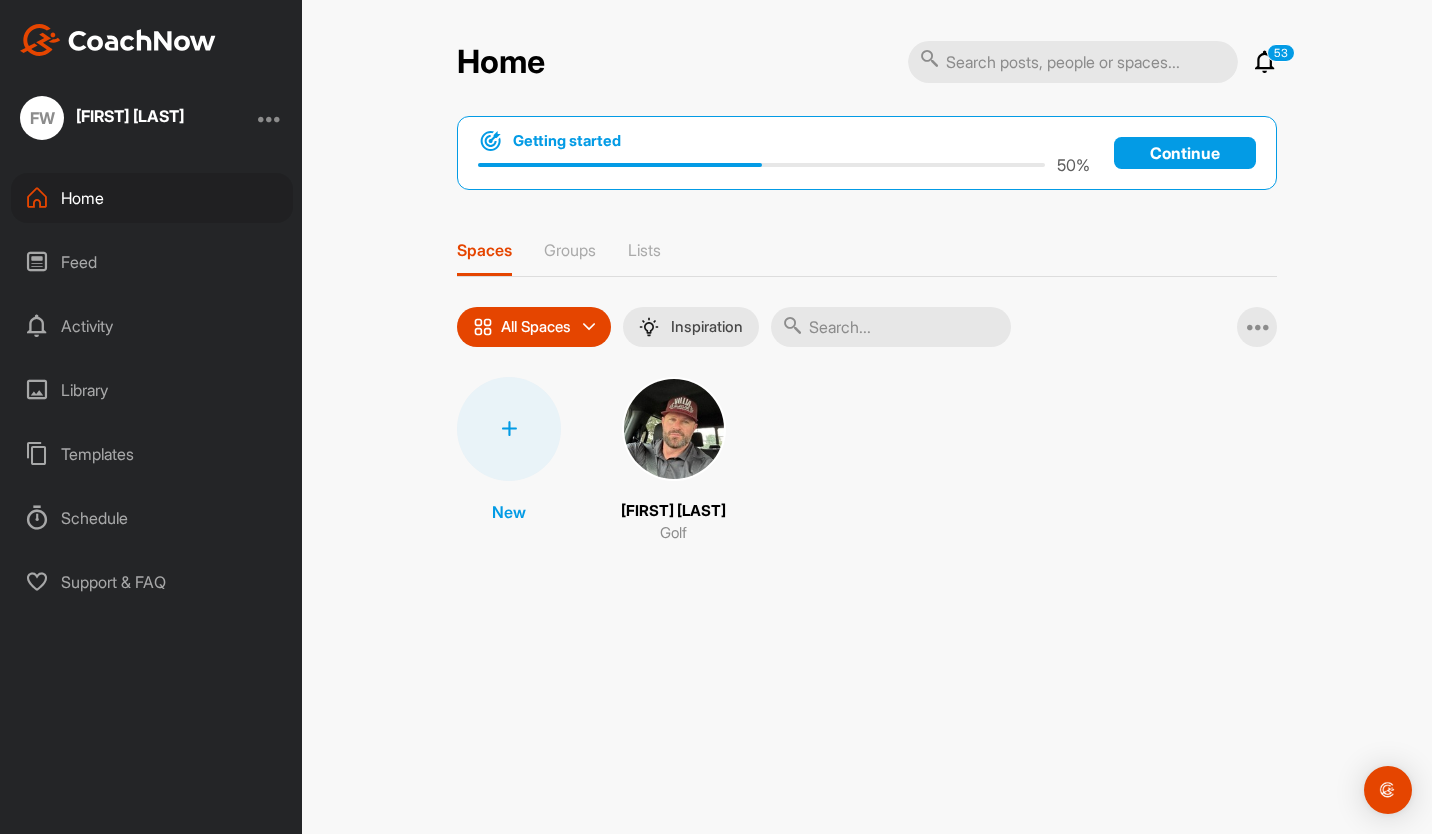 click at bounding box center [509, 429] 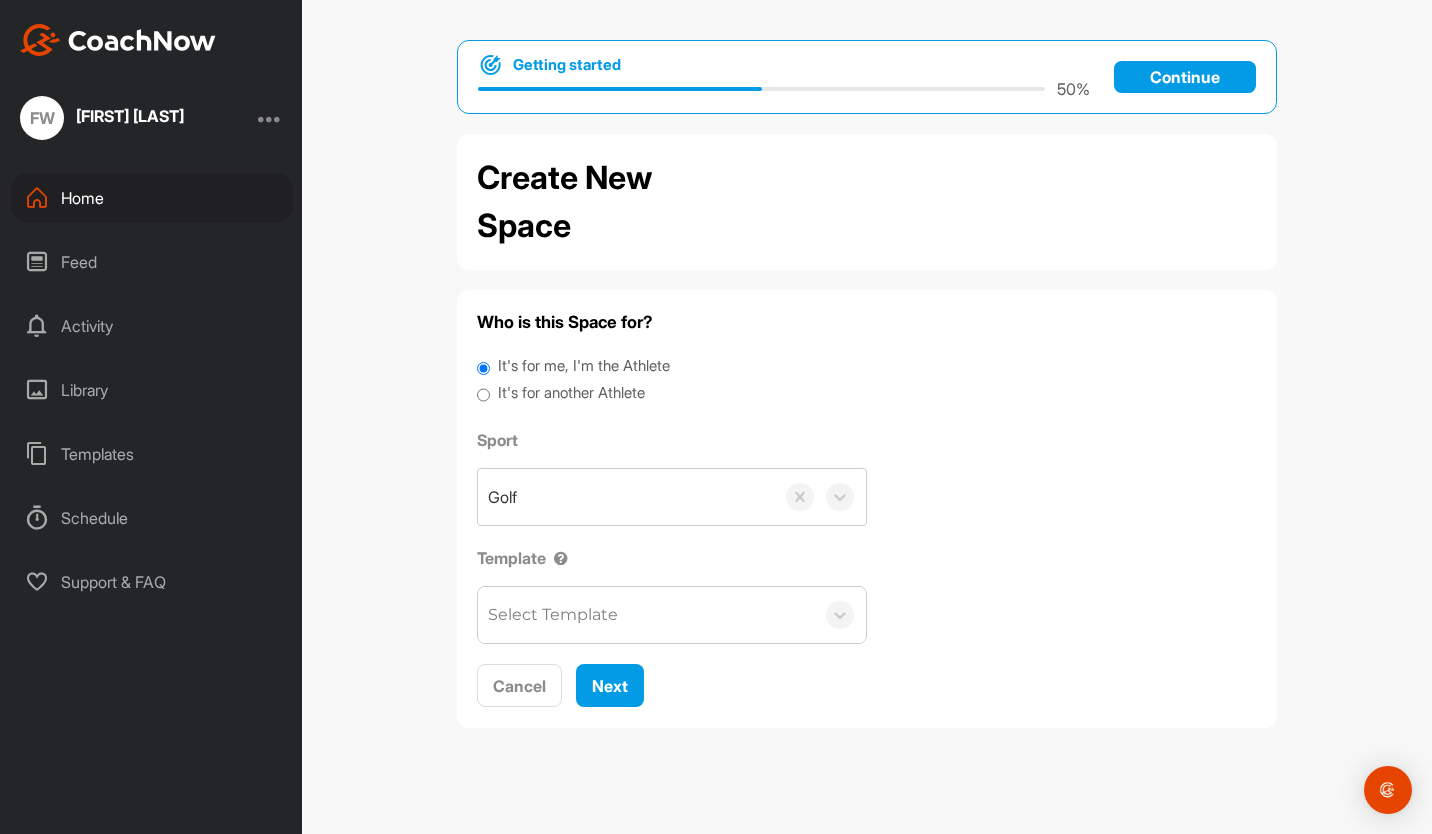 click on "It's for another Athlete" at bounding box center (571, 393) 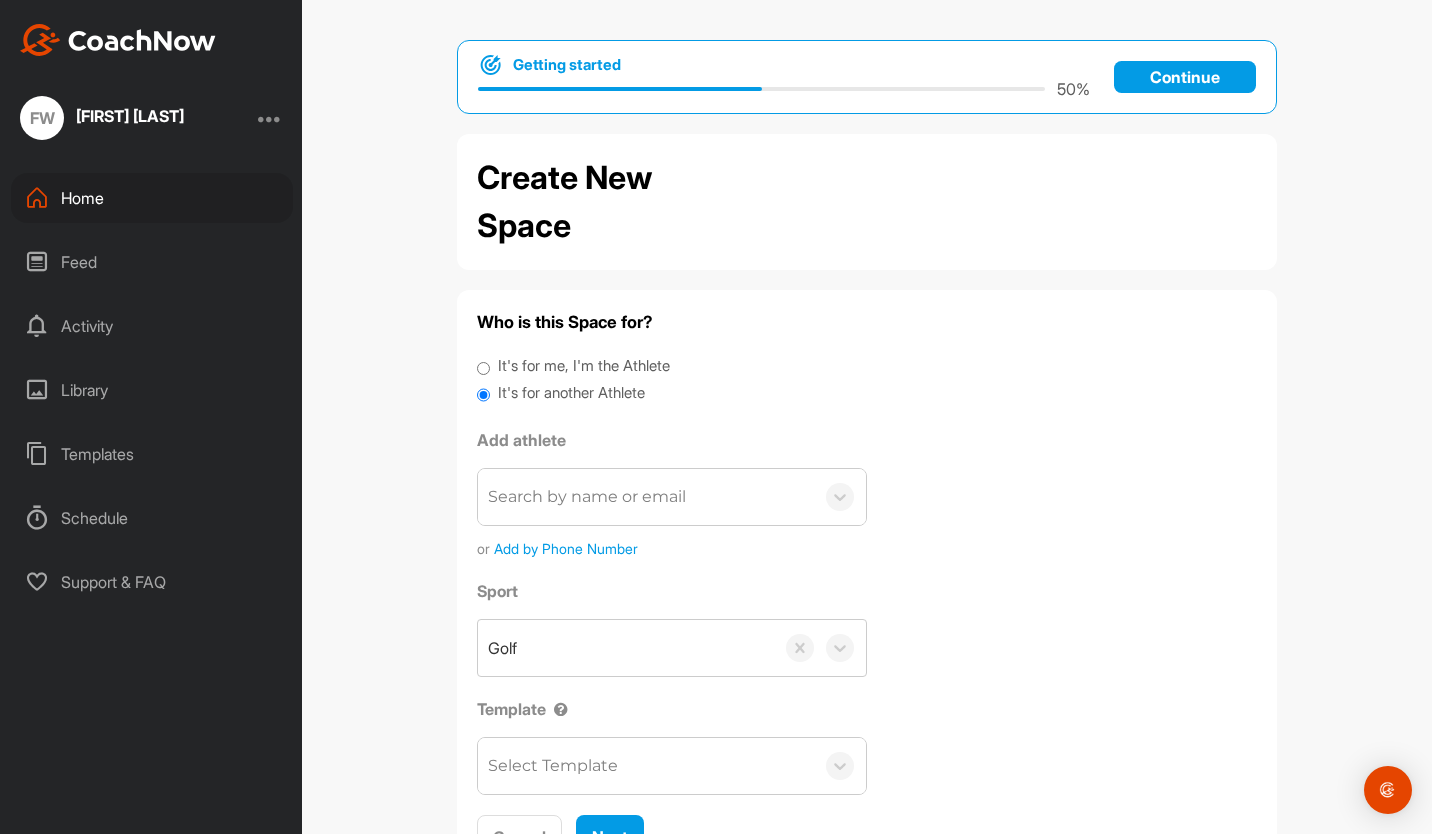 scroll, scrollTop: 91, scrollLeft: 0, axis: vertical 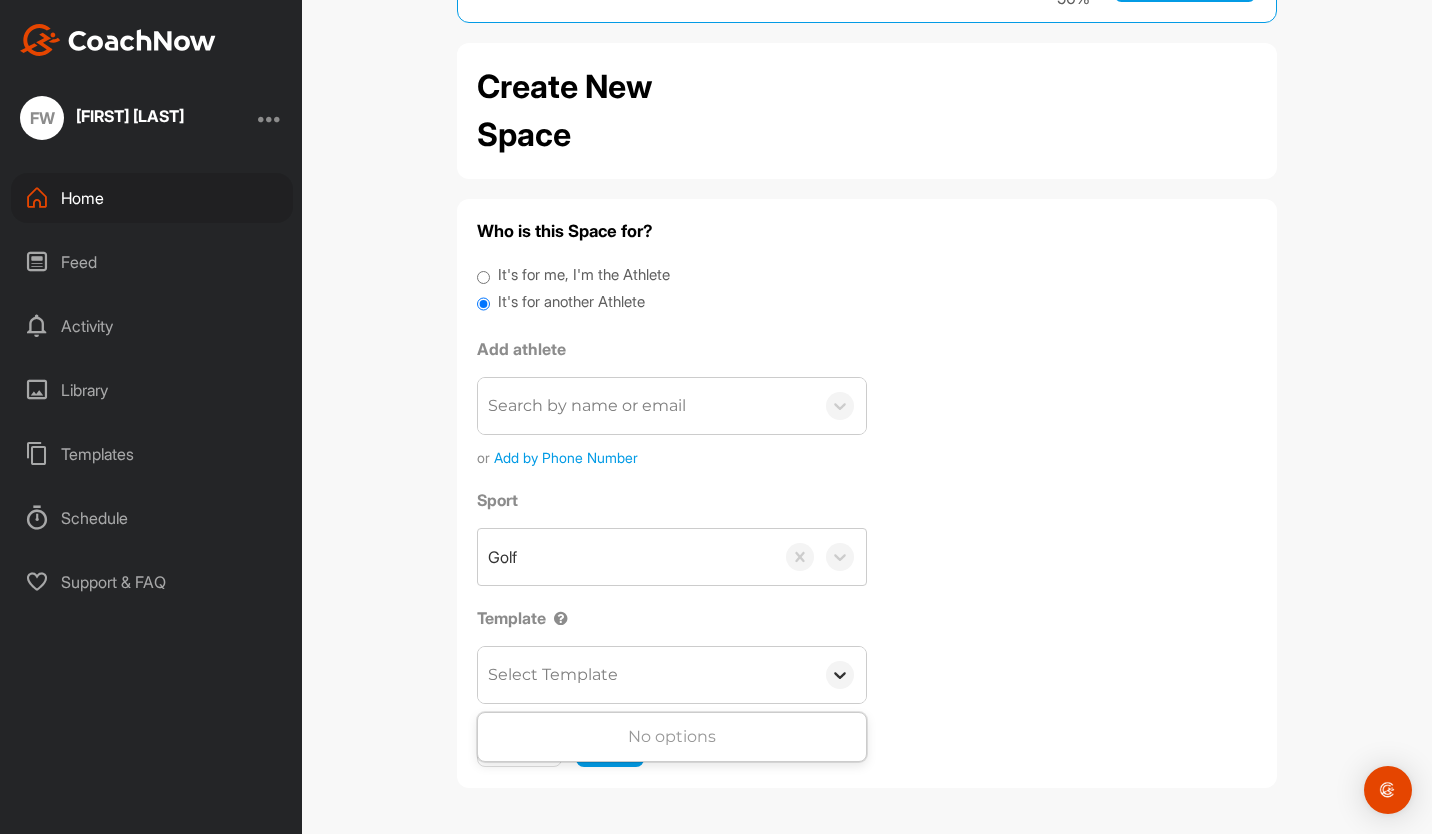 click 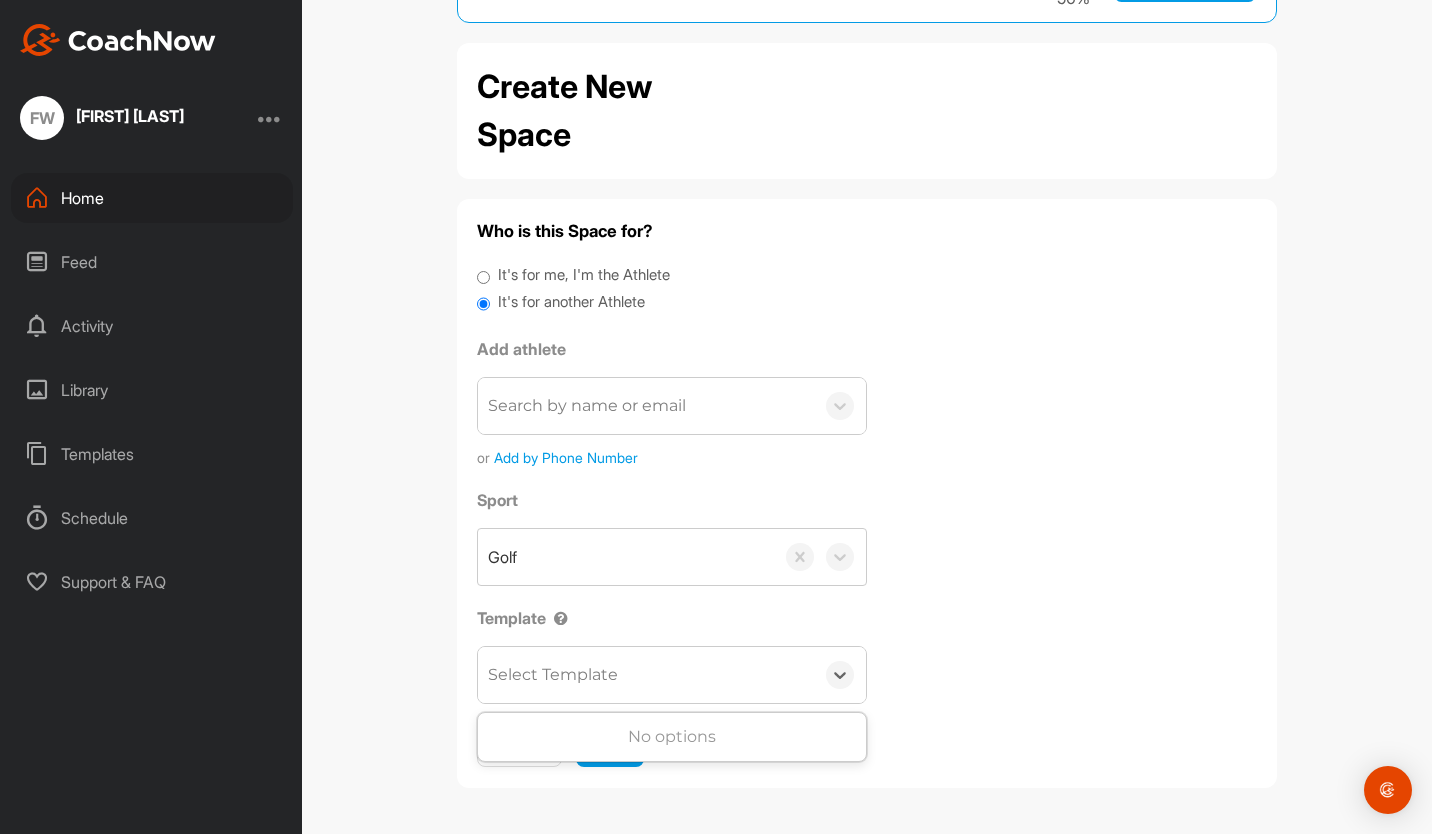 click on "Sport Golf Template          0 results available. Use Up and Down to choose options, press Enter to select the currently focused option, press Escape to exit the menu, press Tab to select the option and exit the menu. Select Template No options" at bounding box center [867, 596] 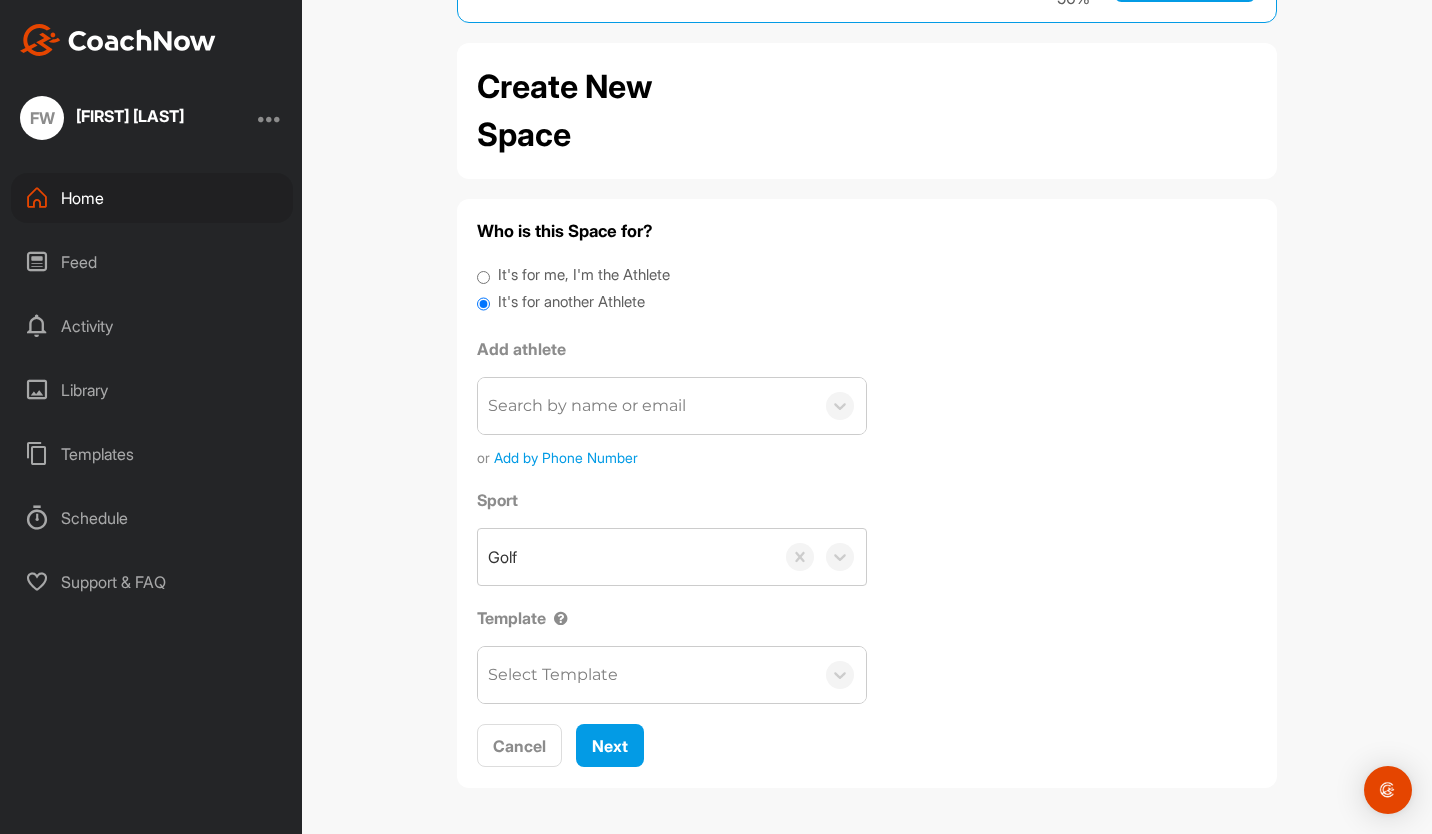 click on "Getting started 50 % Continue Create New Space Who is this Space for? It's for me, I'm the Athlete It's for another Athlete Add athlete Search by name or email or   Add by Phone Number Sport Golf Template    Select Template   Cancel   Next" at bounding box center (867, 417) 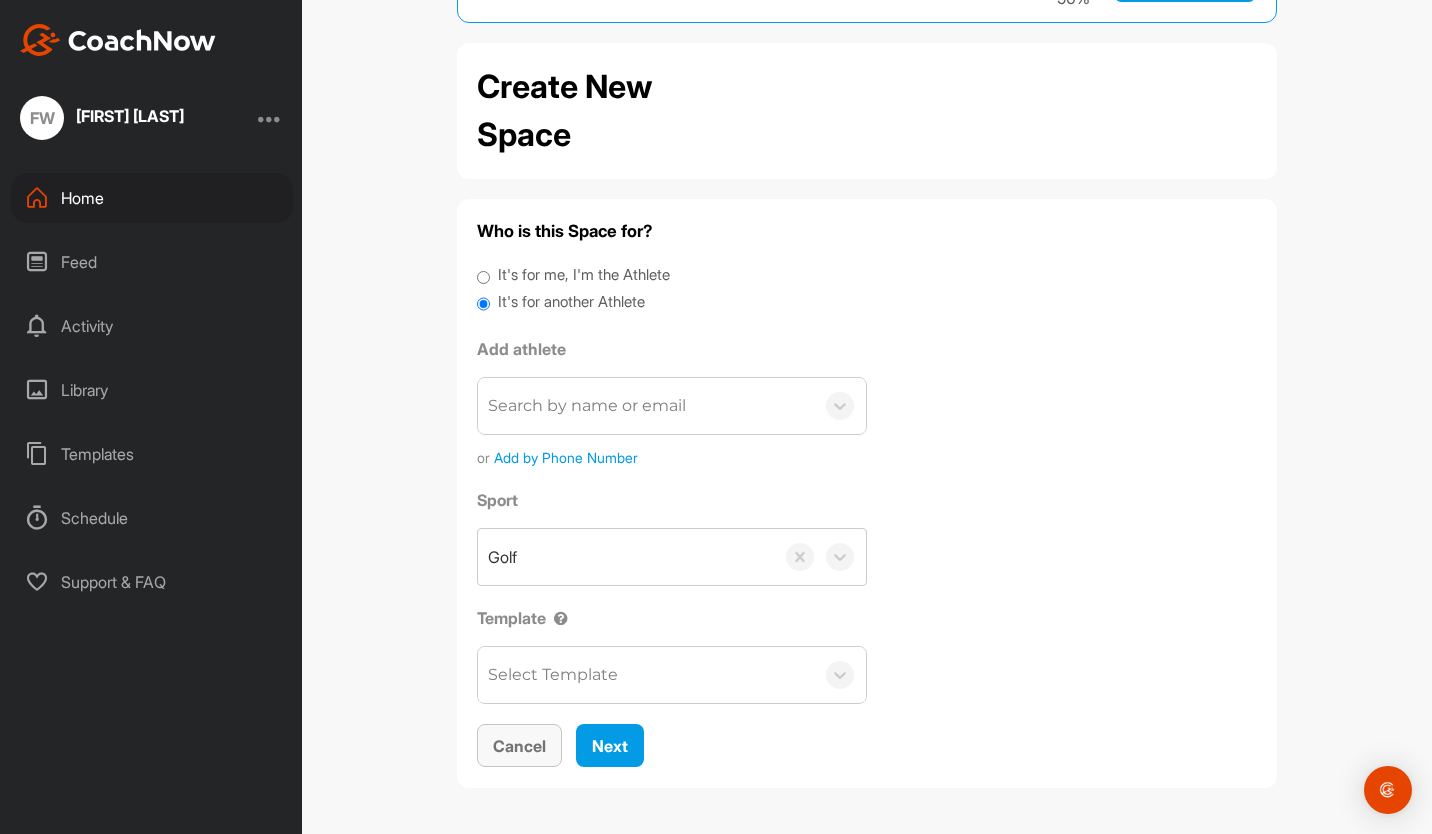 click on "Cancel" at bounding box center (519, 746) 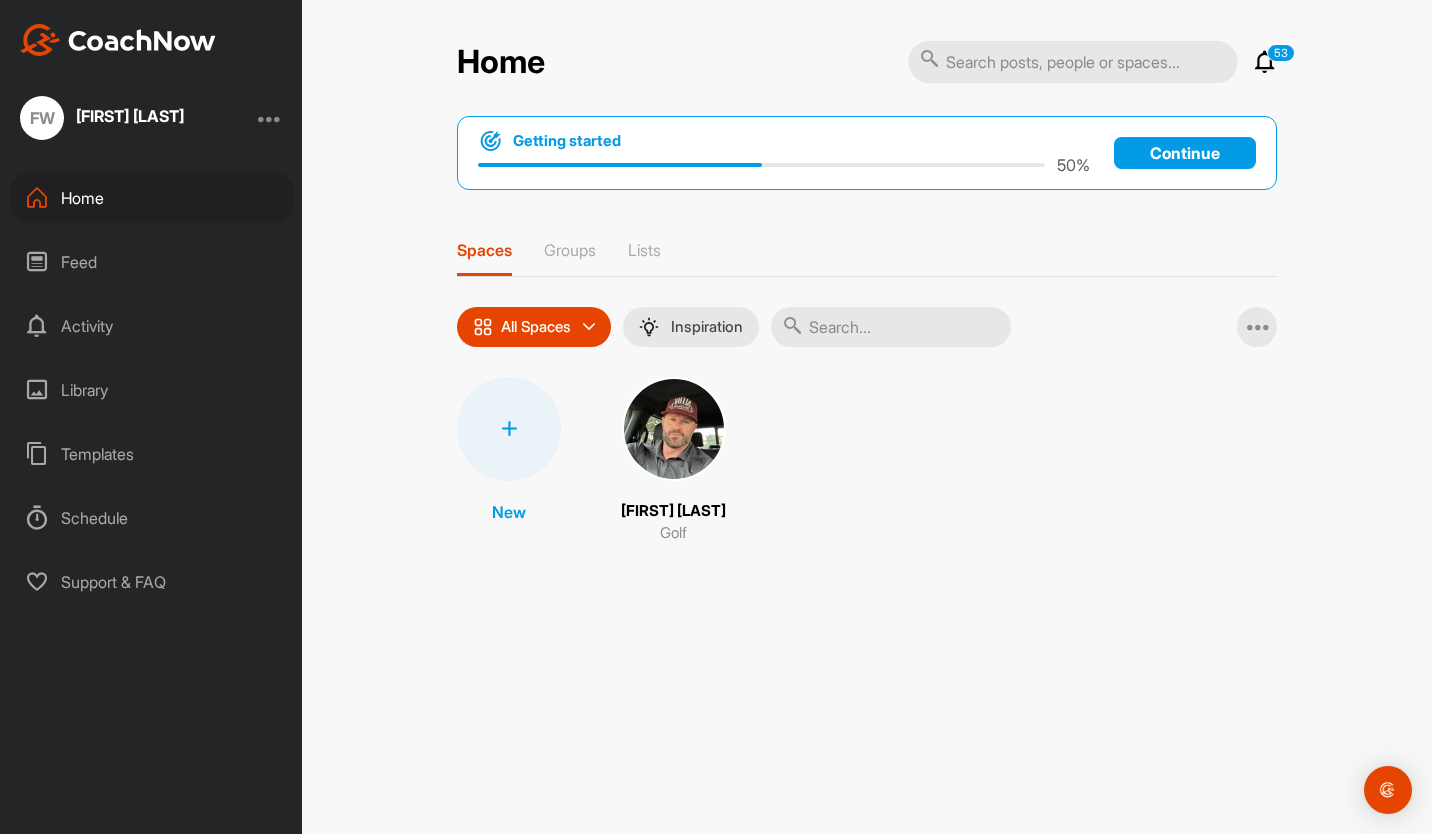 click at bounding box center [509, 429] 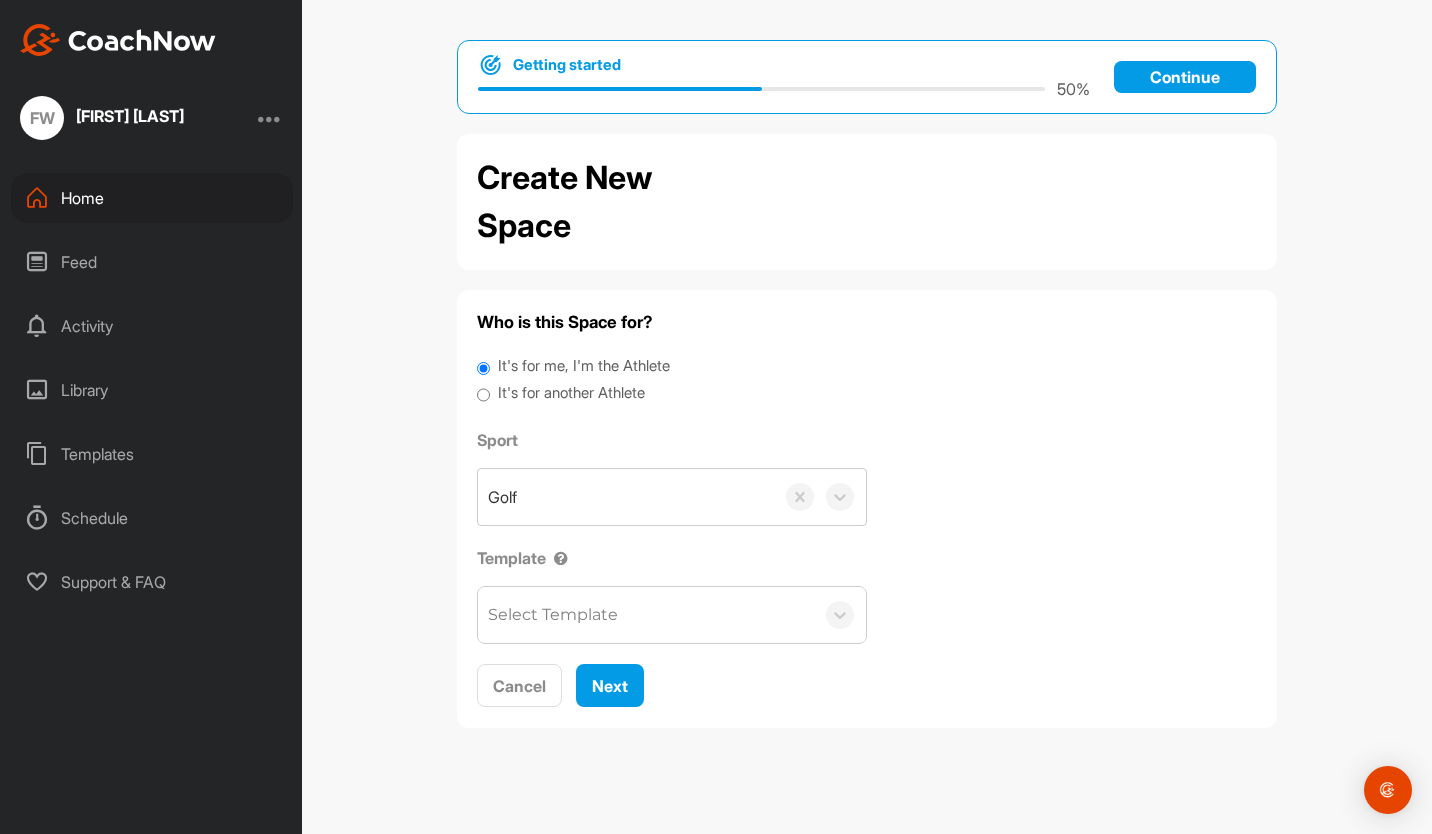 click on "Select Template" at bounding box center [646, 615] 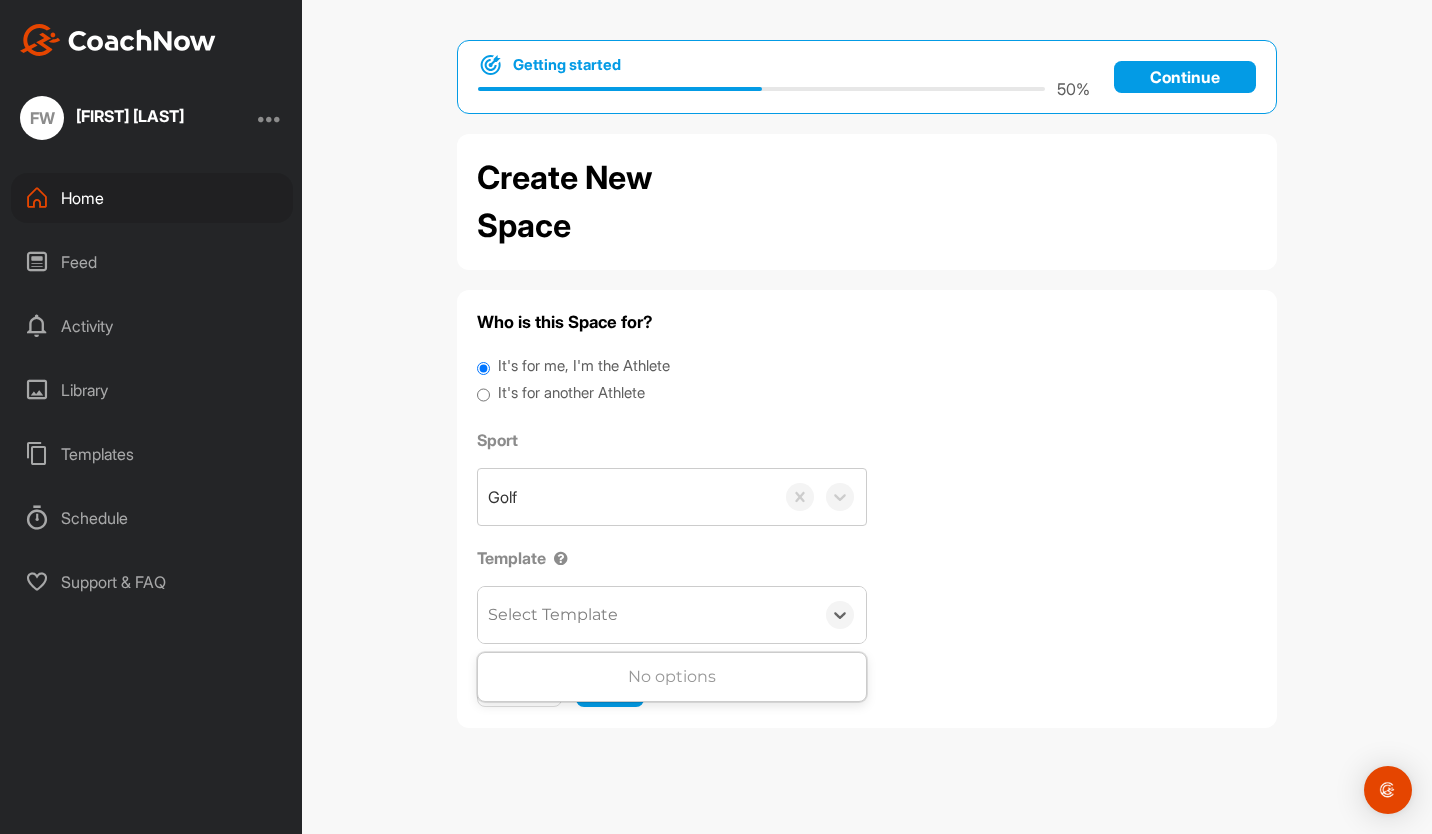 click on "Sport Golf Template          0 results available. Use Up and Down to choose options, press Enter to select the currently focused option, press Escape to exit the menu, press Tab to select the option and exit the menu. Select Template No options" at bounding box center [867, 536] 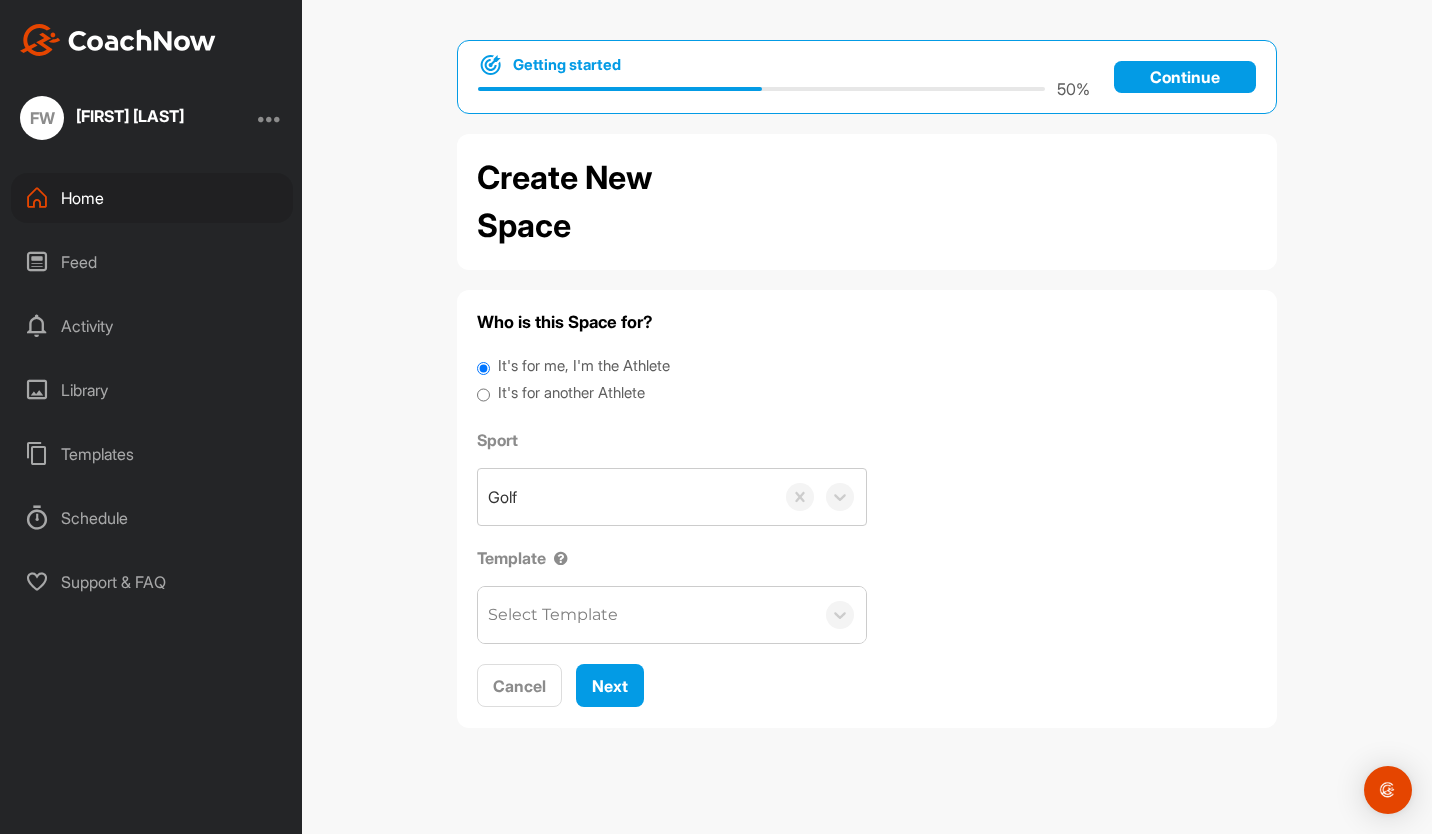click on "Home" at bounding box center (152, 198) 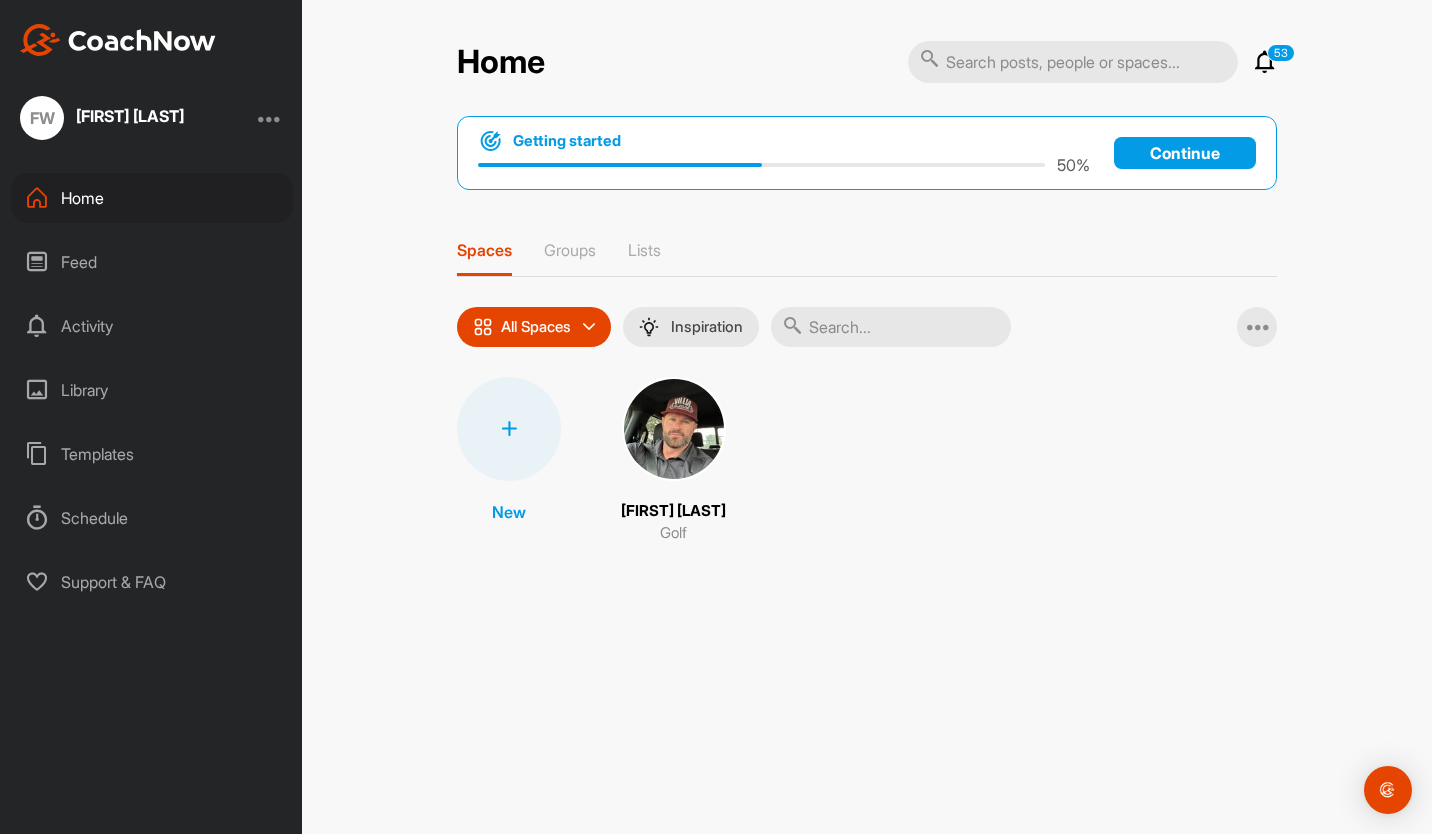 click on "Continue" at bounding box center [1185, 153] 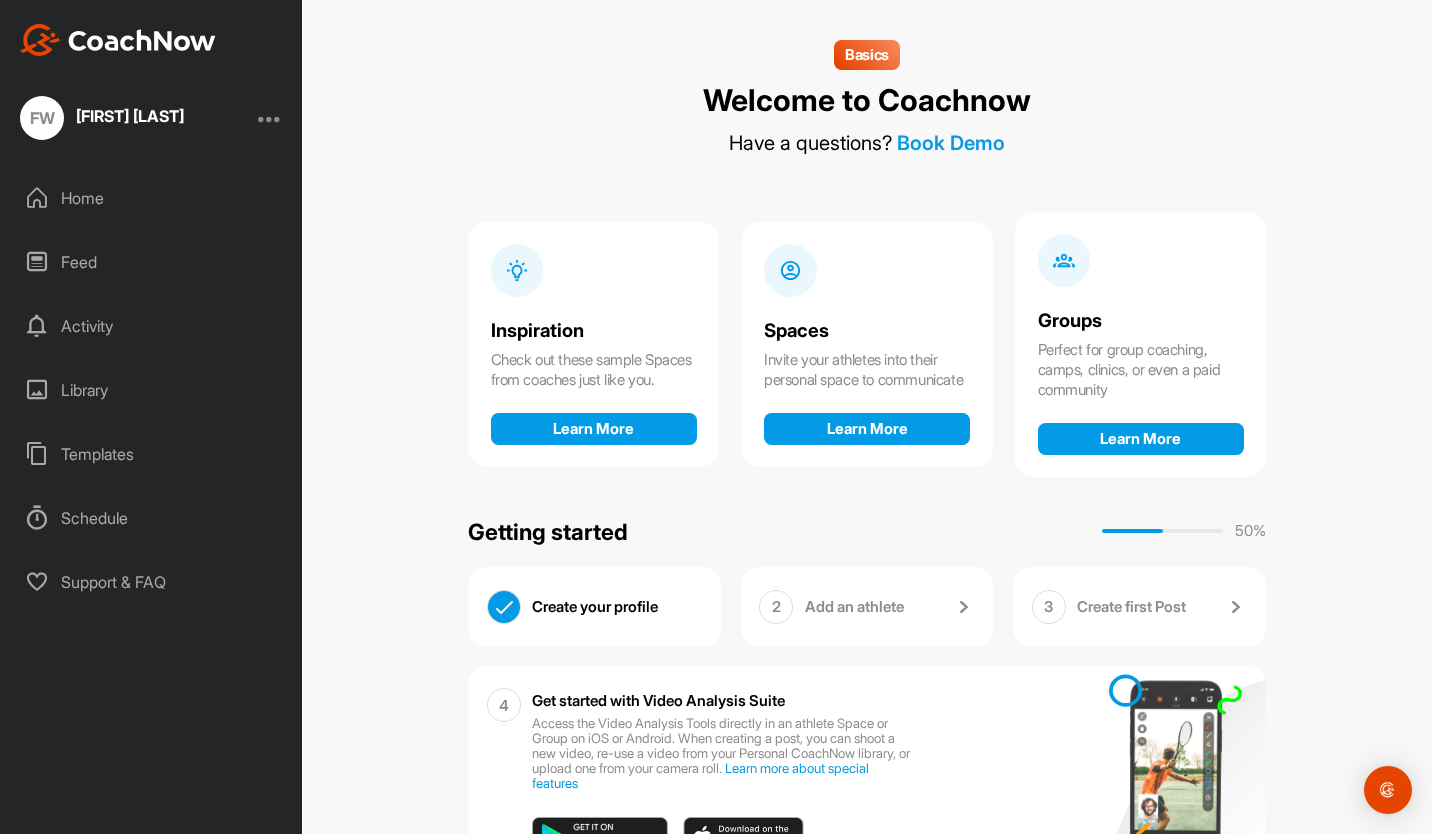 scroll, scrollTop: 91, scrollLeft: 0, axis: vertical 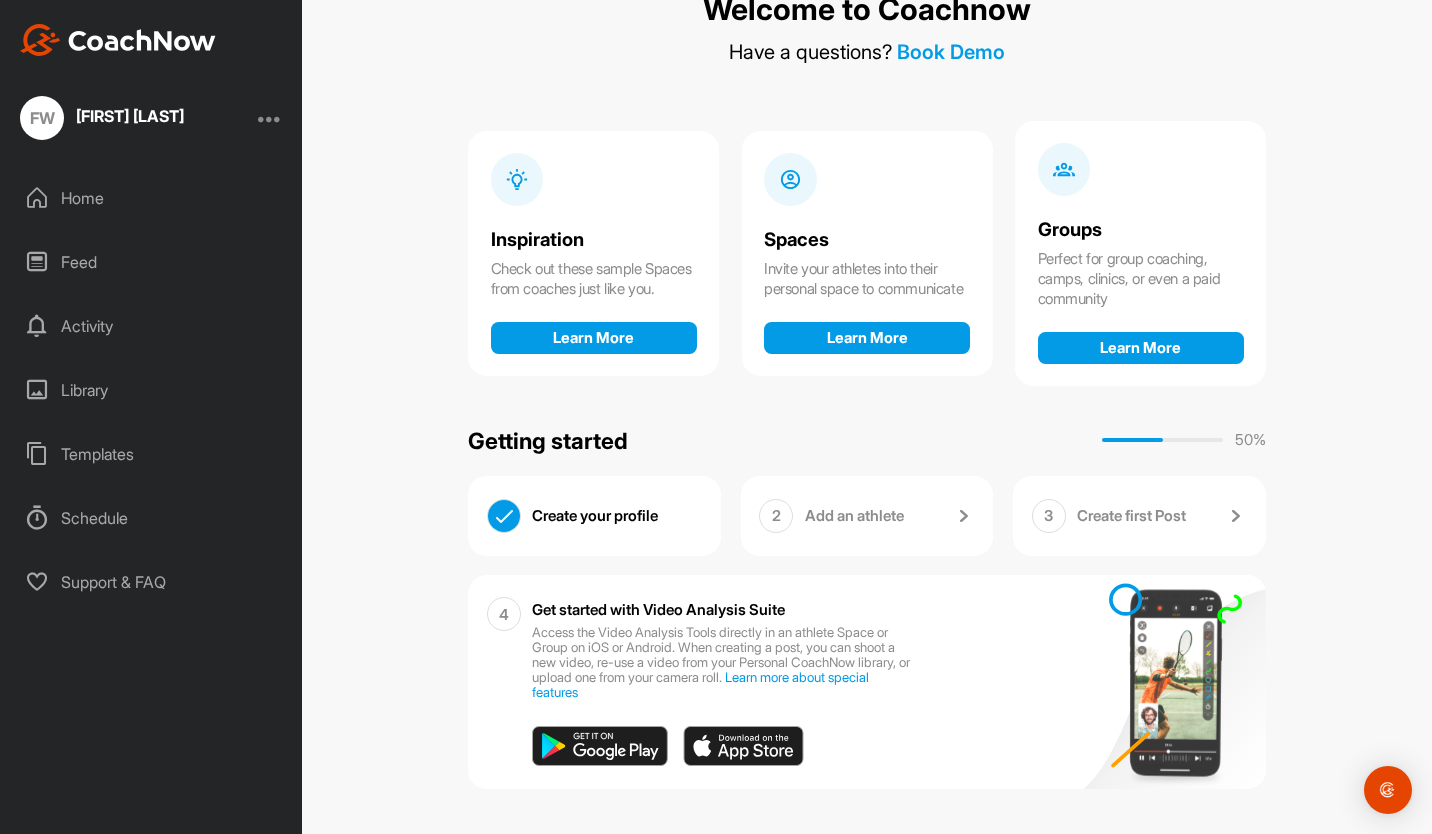 click on "Add an athlete" at bounding box center [854, 516] 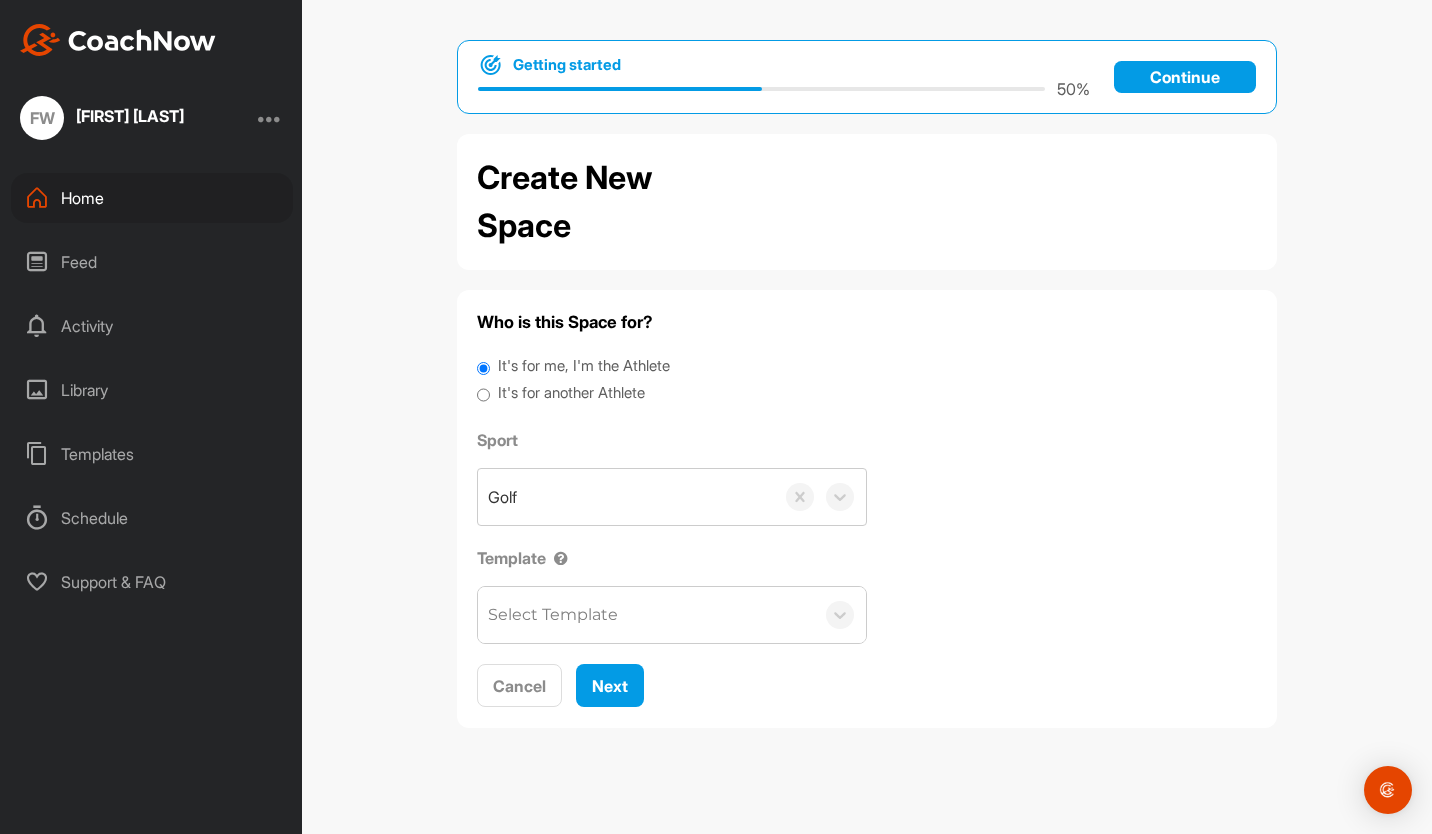 scroll, scrollTop: 0, scrollLeft: 0, axis: both 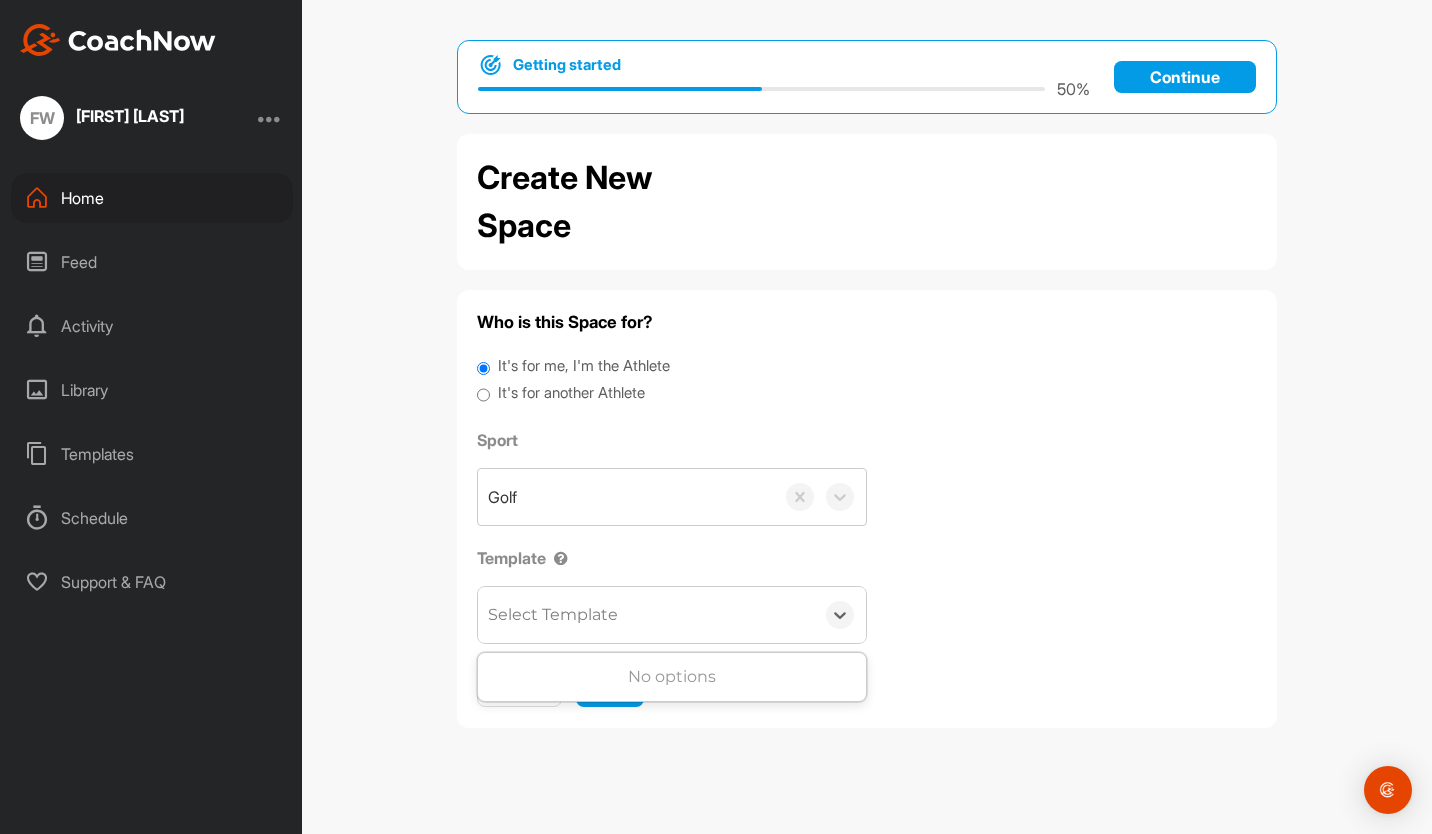 click on "Select Template" at bounding box center (553, 615) 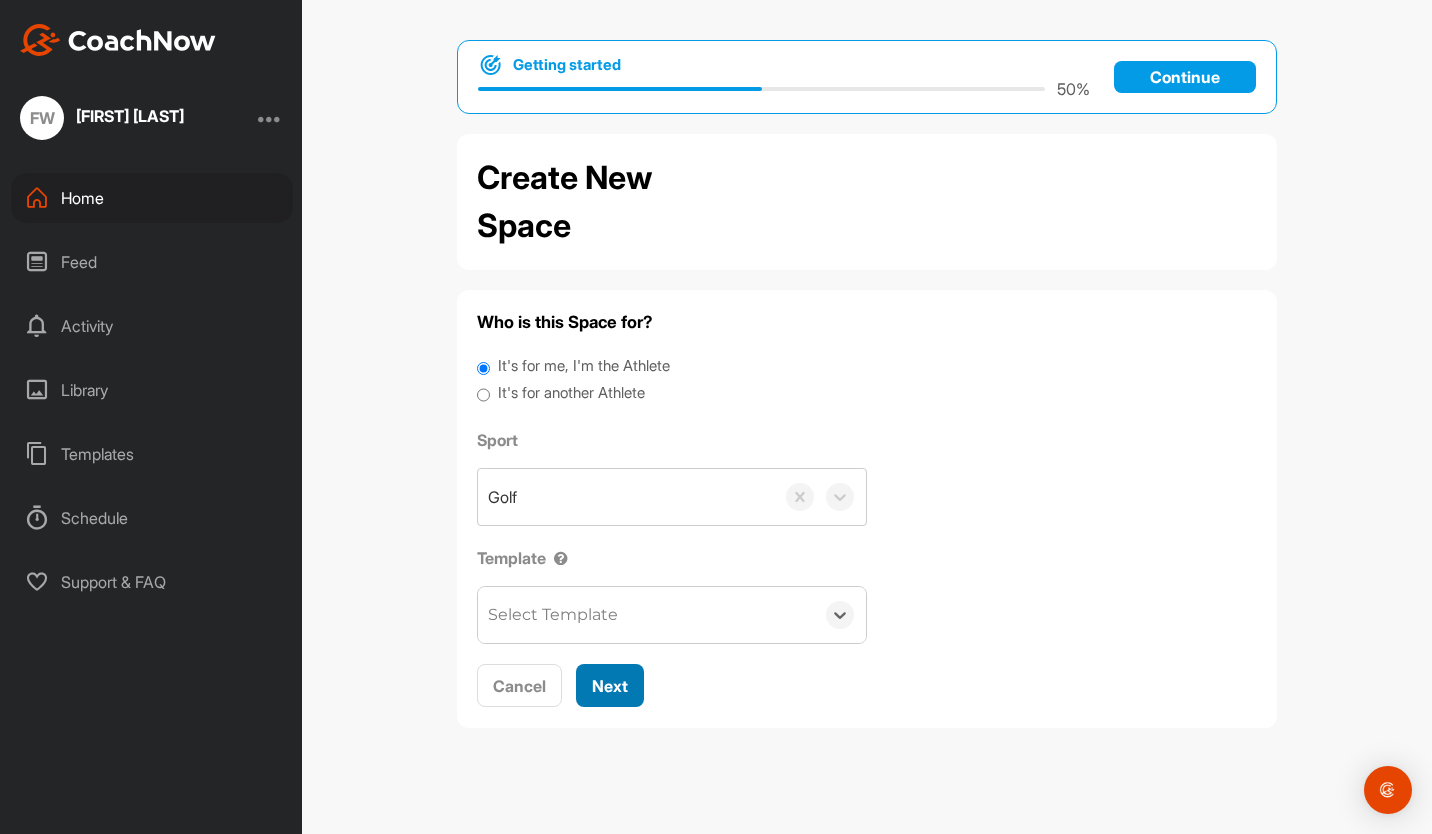 click on "Next" at bounding box center (610, 685) 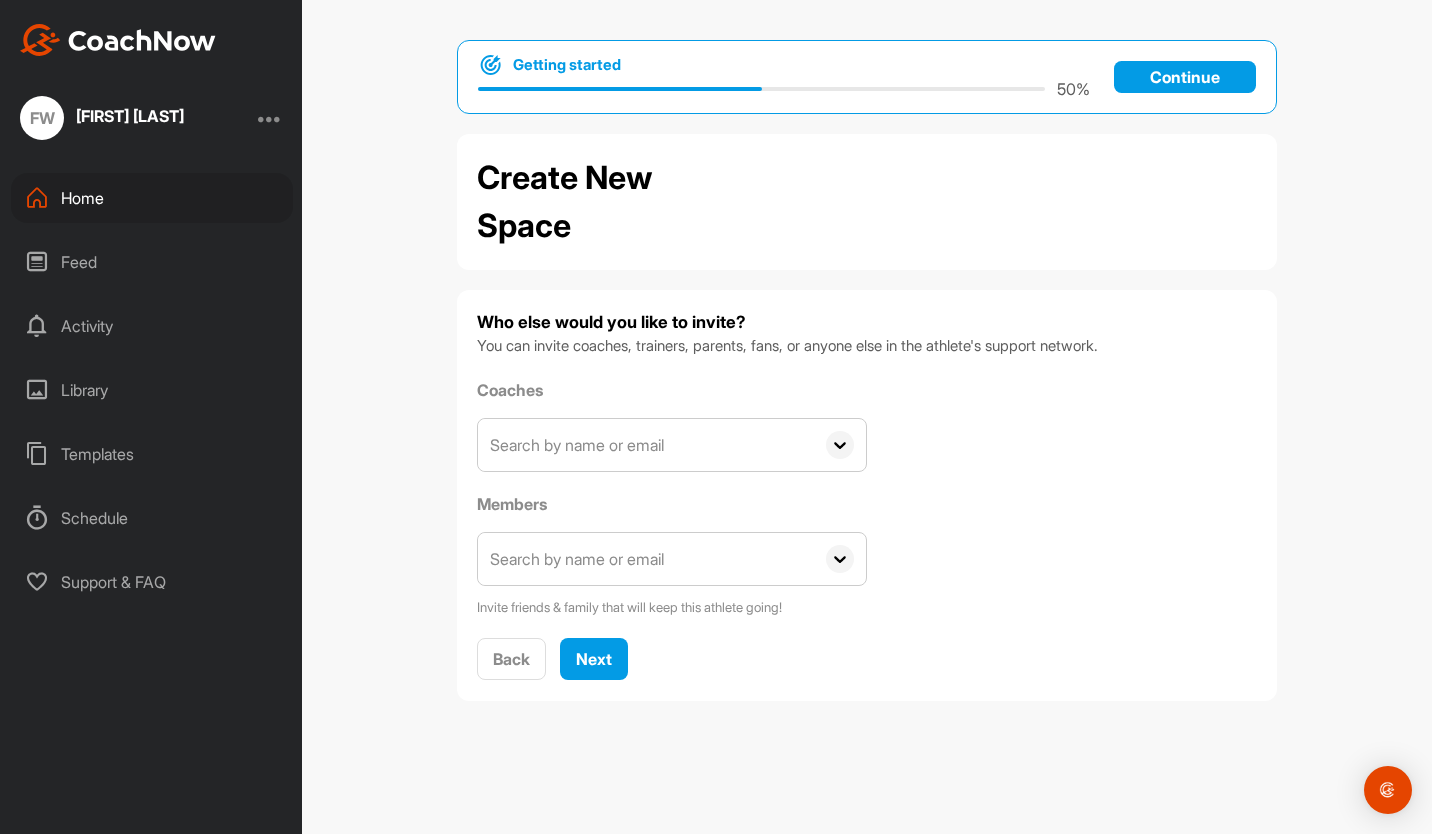 click at bounding box center [646, 445] 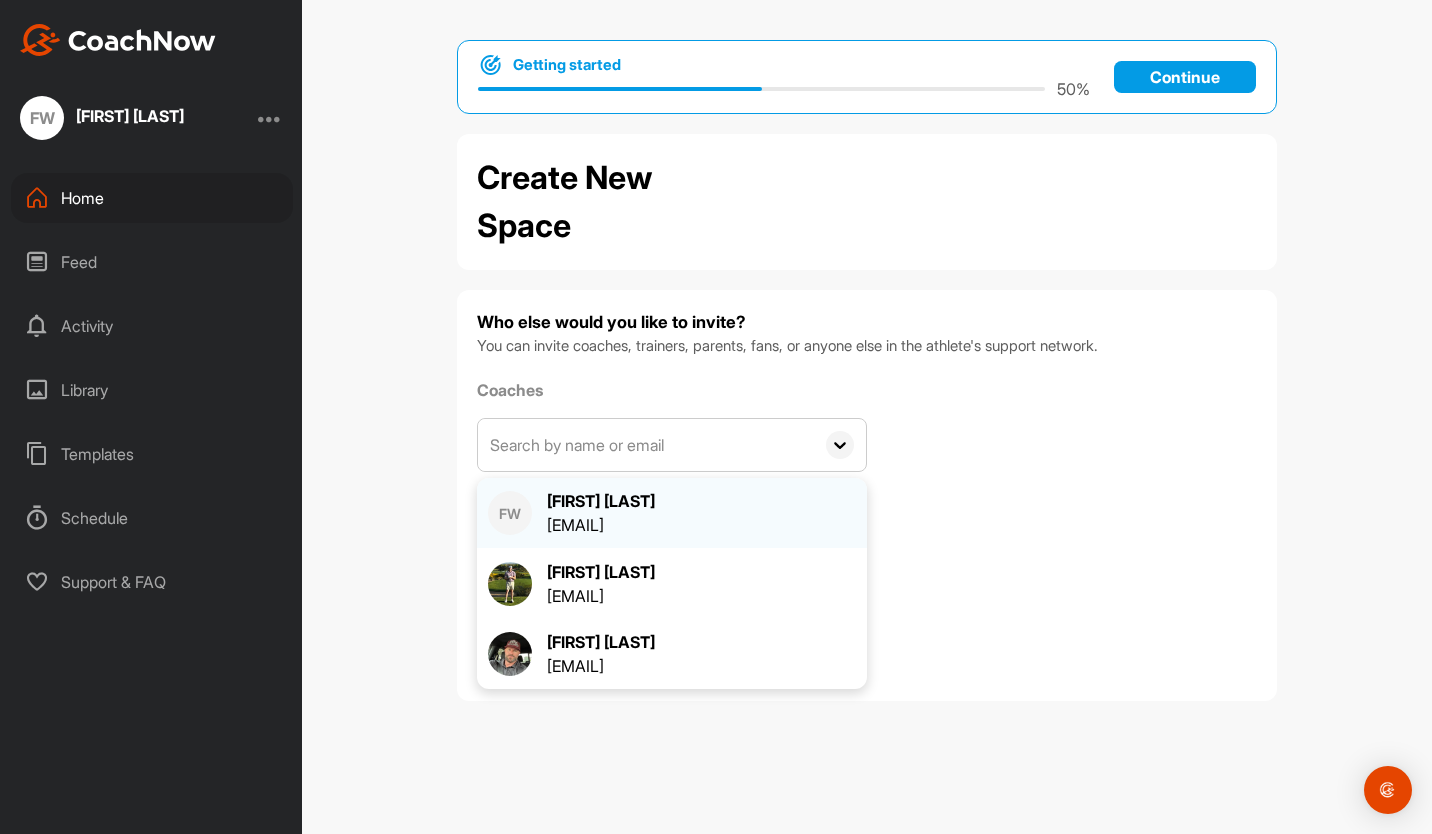 click on "[FIRST] [LAST]" at bounding box center [601, 501] 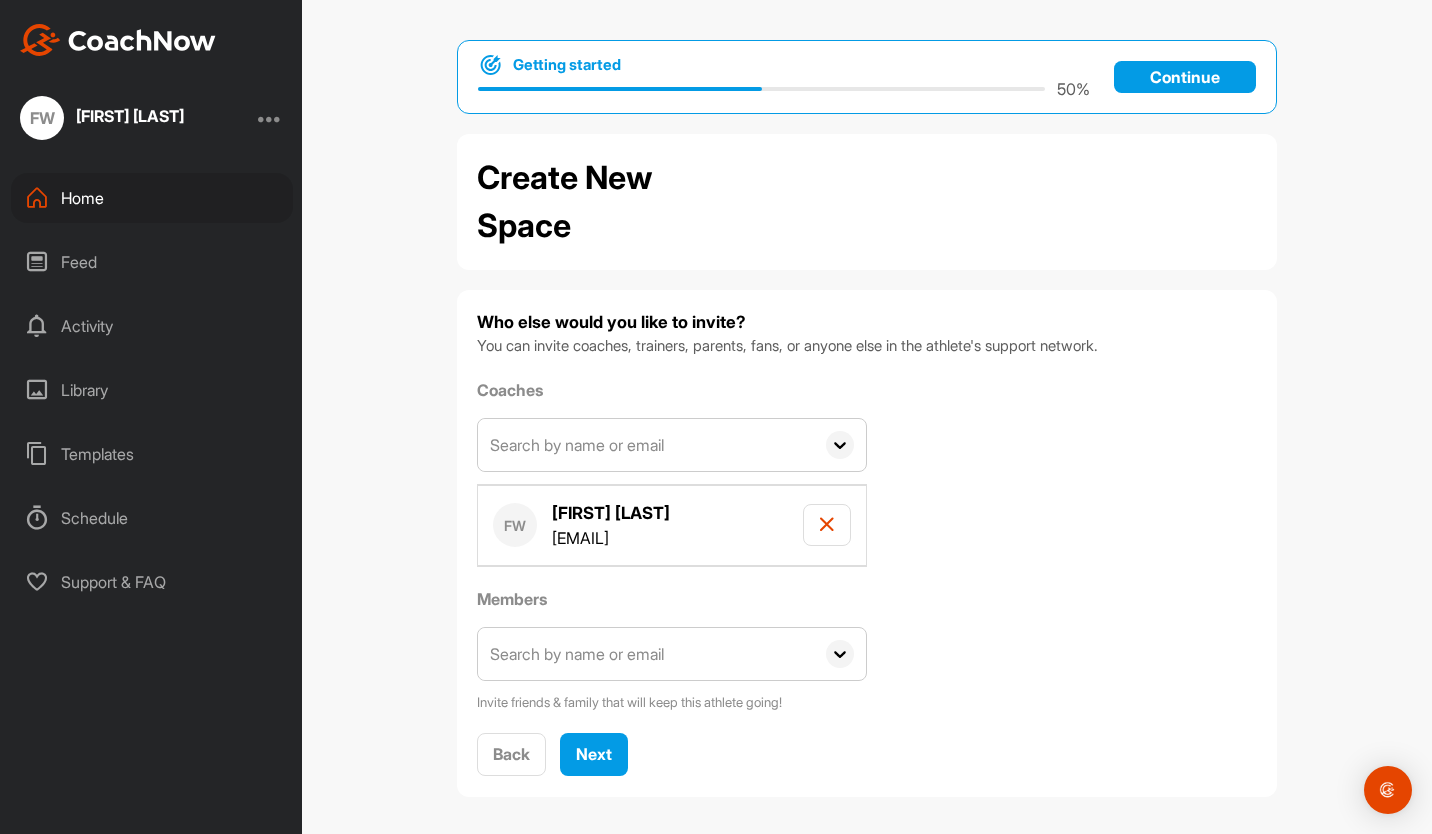 click at bounding box center (646, 654) 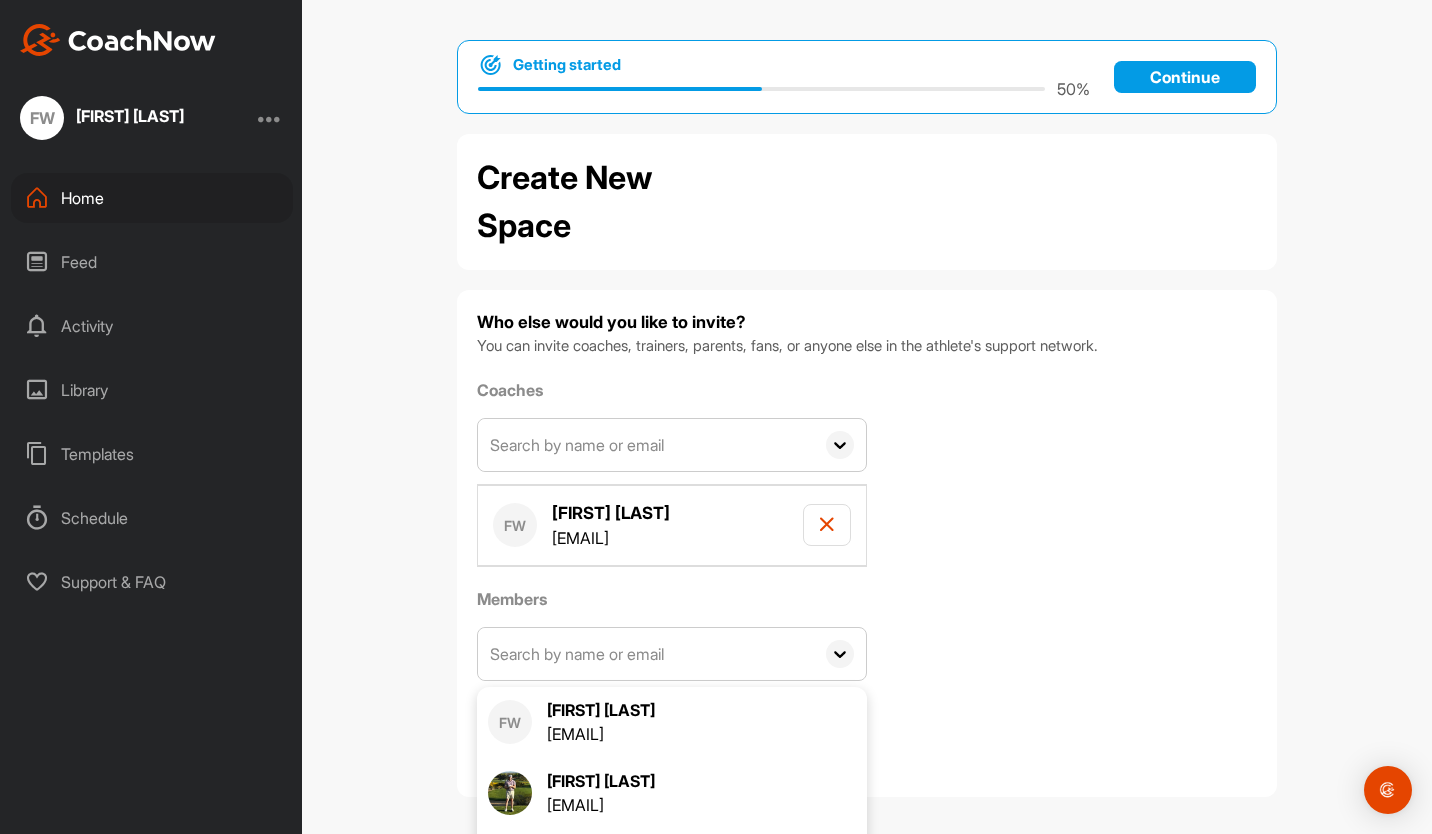 scroll, scrollTop: 64, scrollLeft: 0, axis: vertical 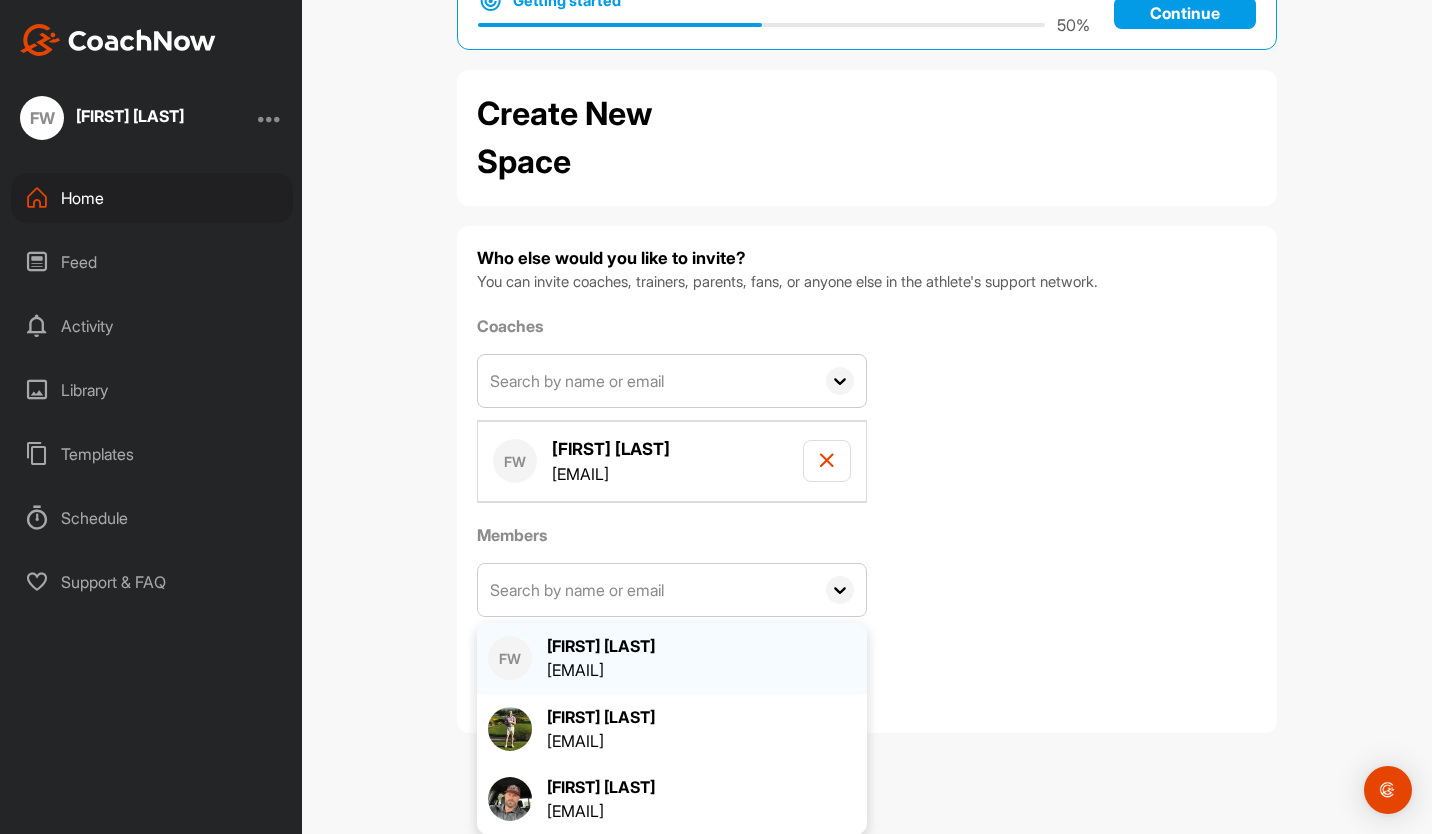 click on "[FIRST] [LAST]" at bounding box center [601, 646] 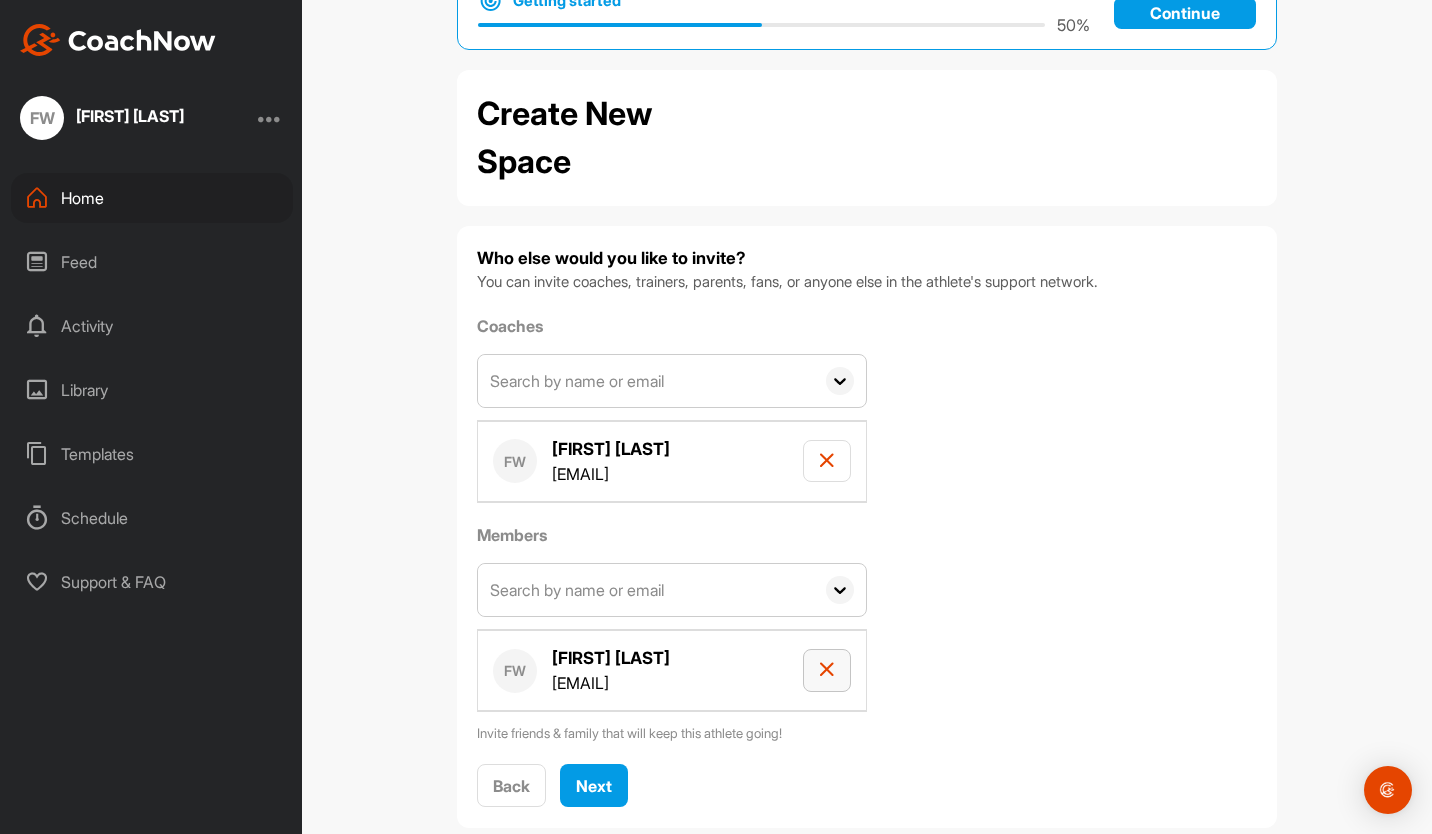 click at bounding box center (827, 670) 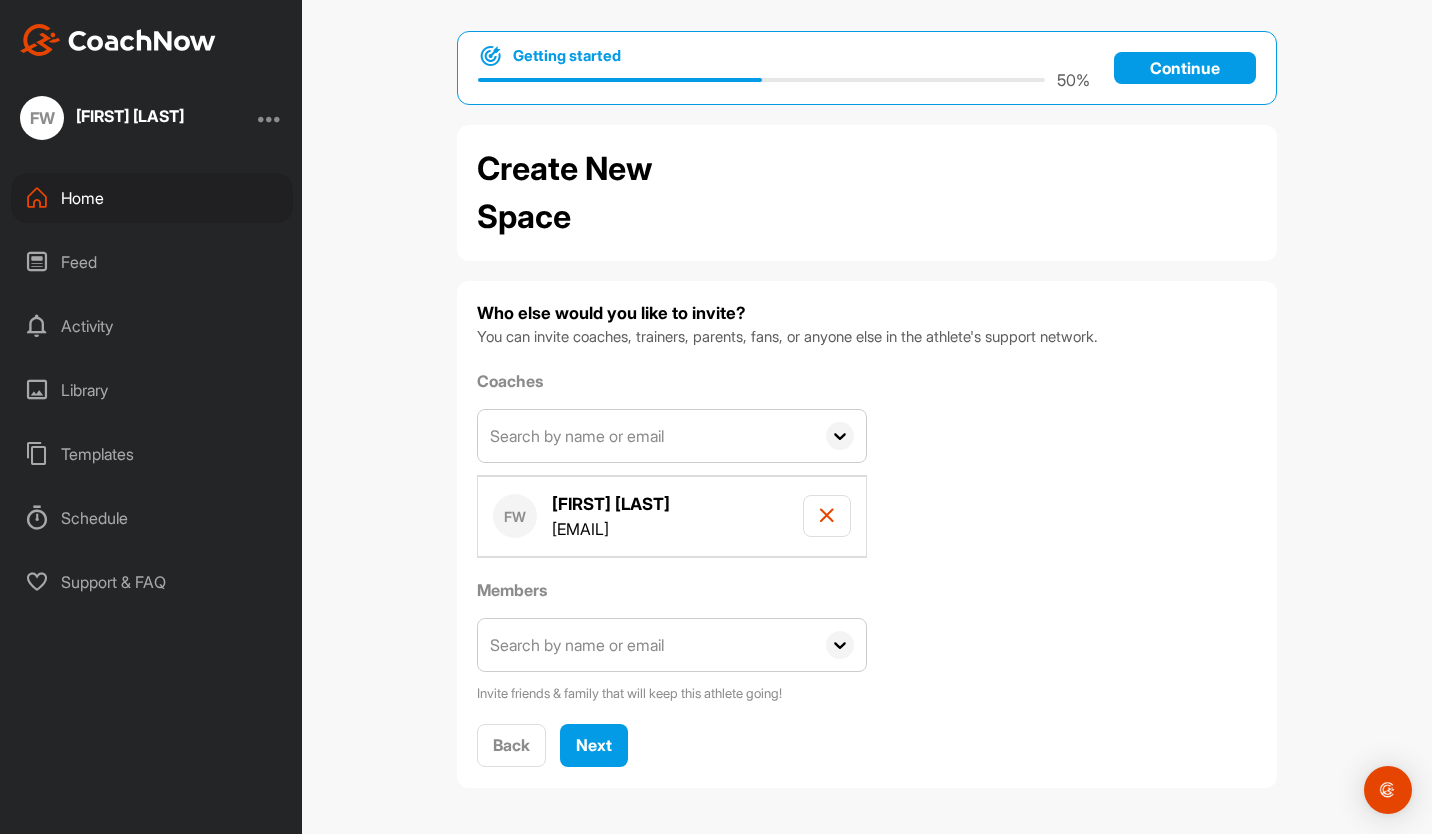 scroll, scrollTop: 8, scrollLeft: 0, axis: vertical 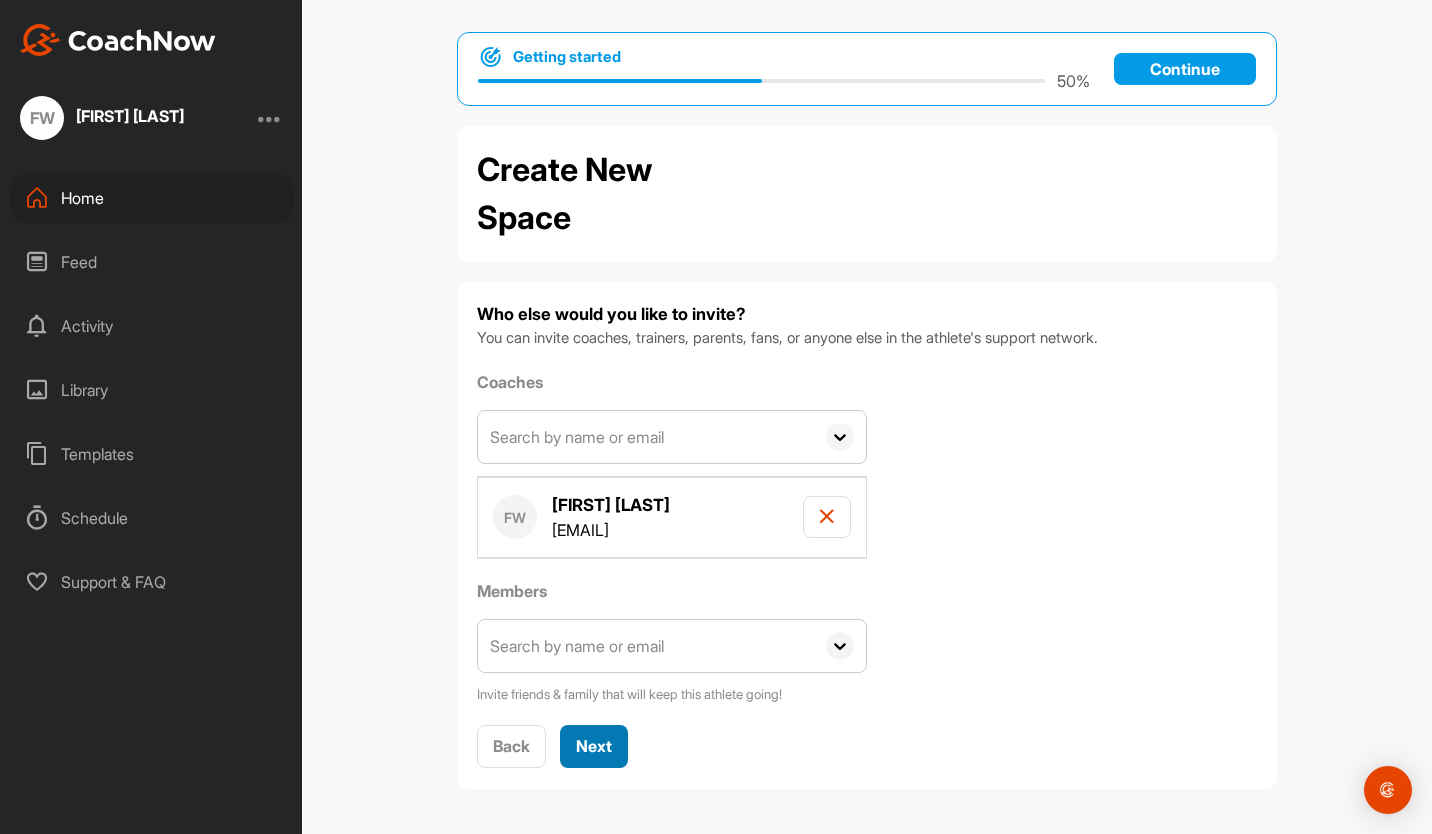 click on "Next" at bounding box center (594, 746) 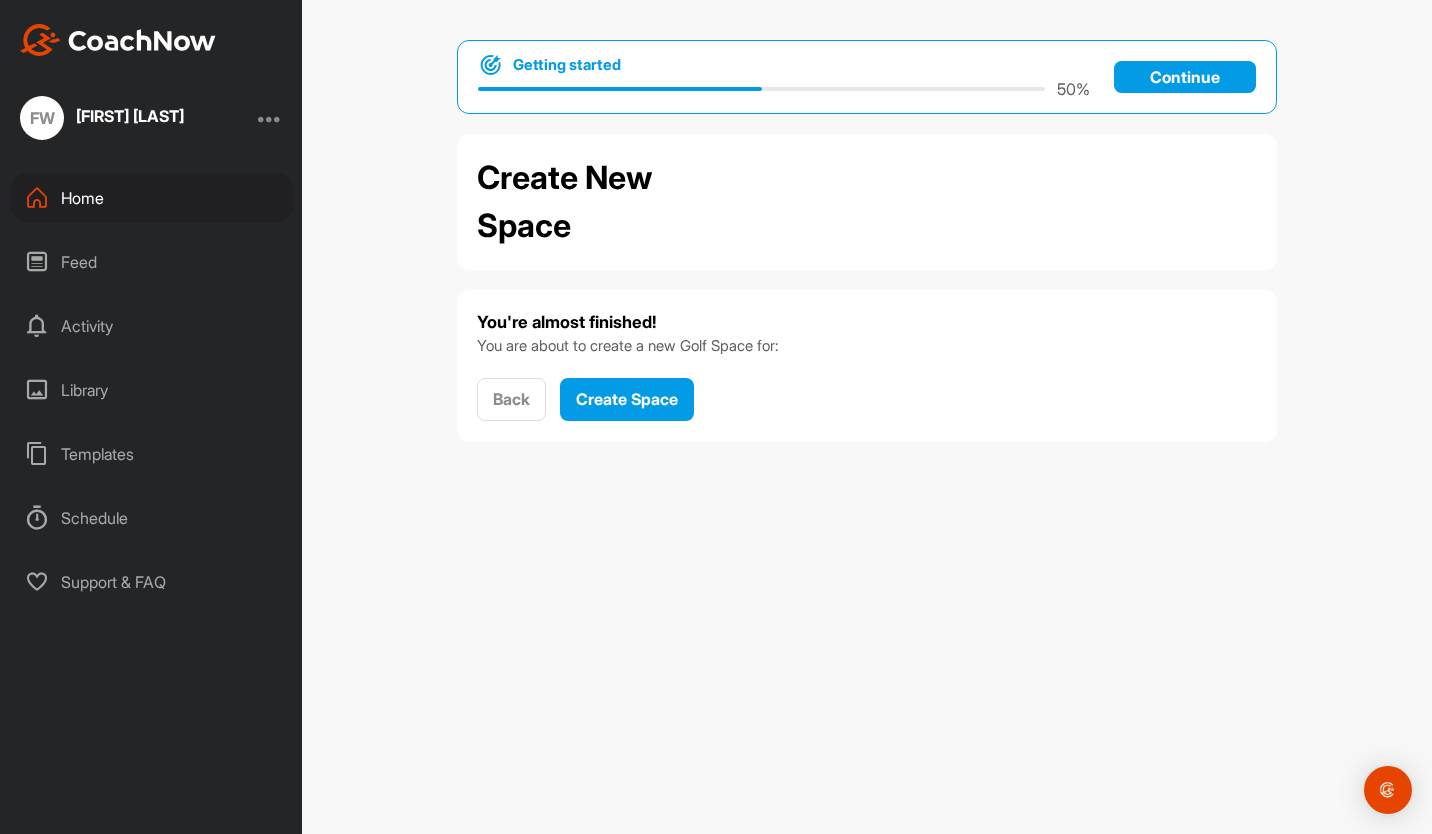 scroll, scrollTop: 0, scrollLeft: 0, axis: both 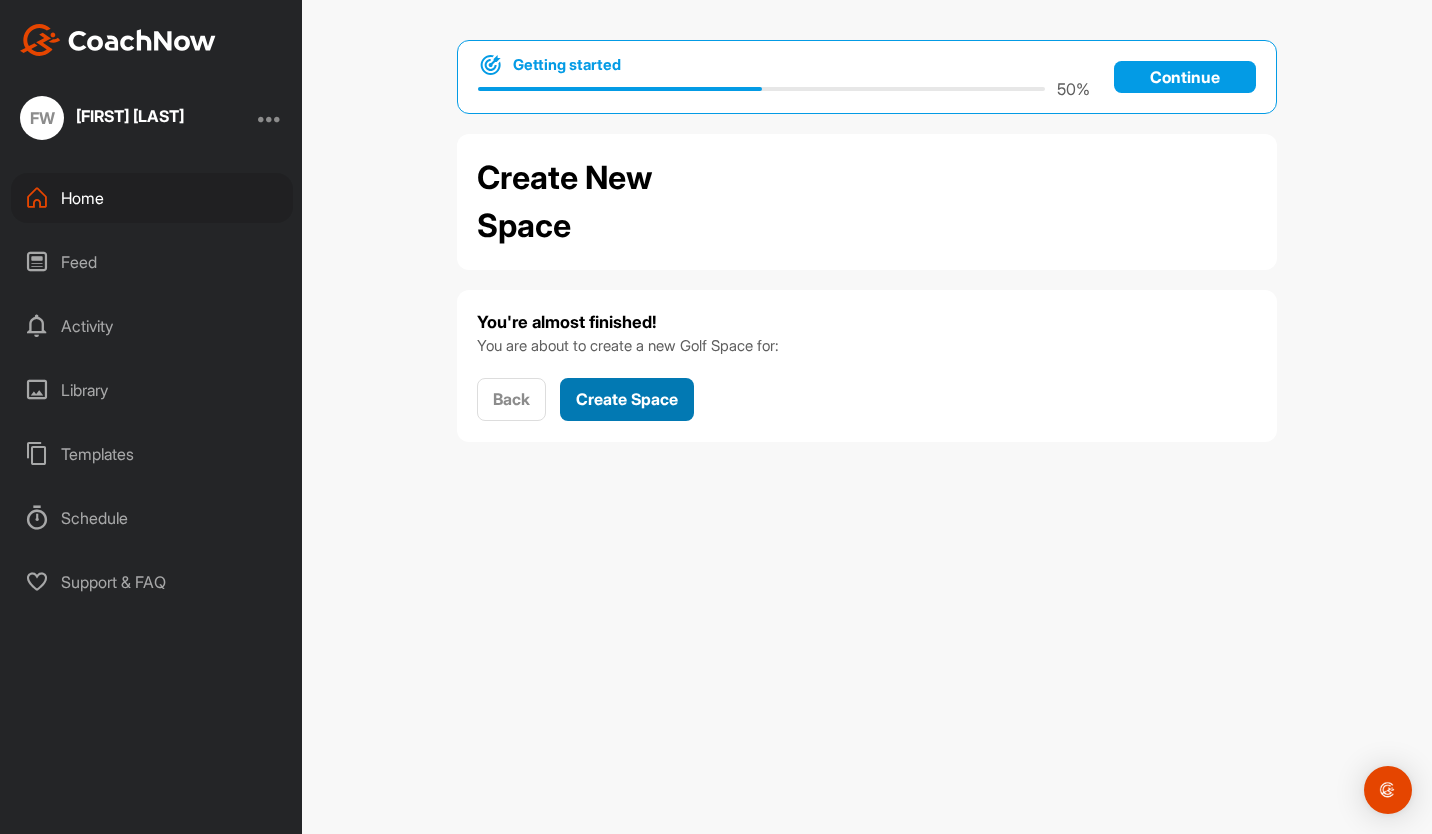 click on "Create Space" at bounding box center (627, 399) 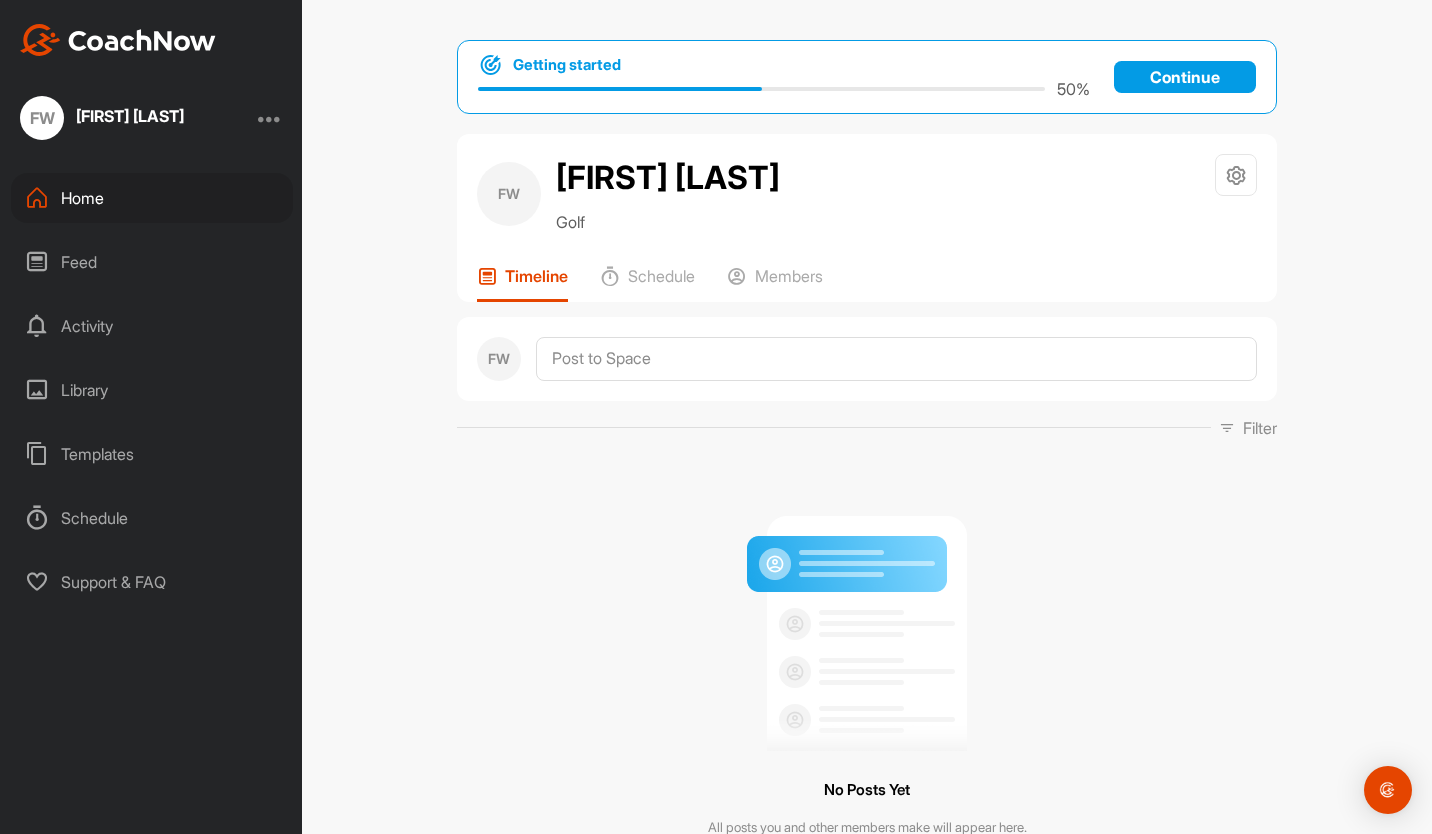 click on "Continue" at bounding box center (1185, 77) 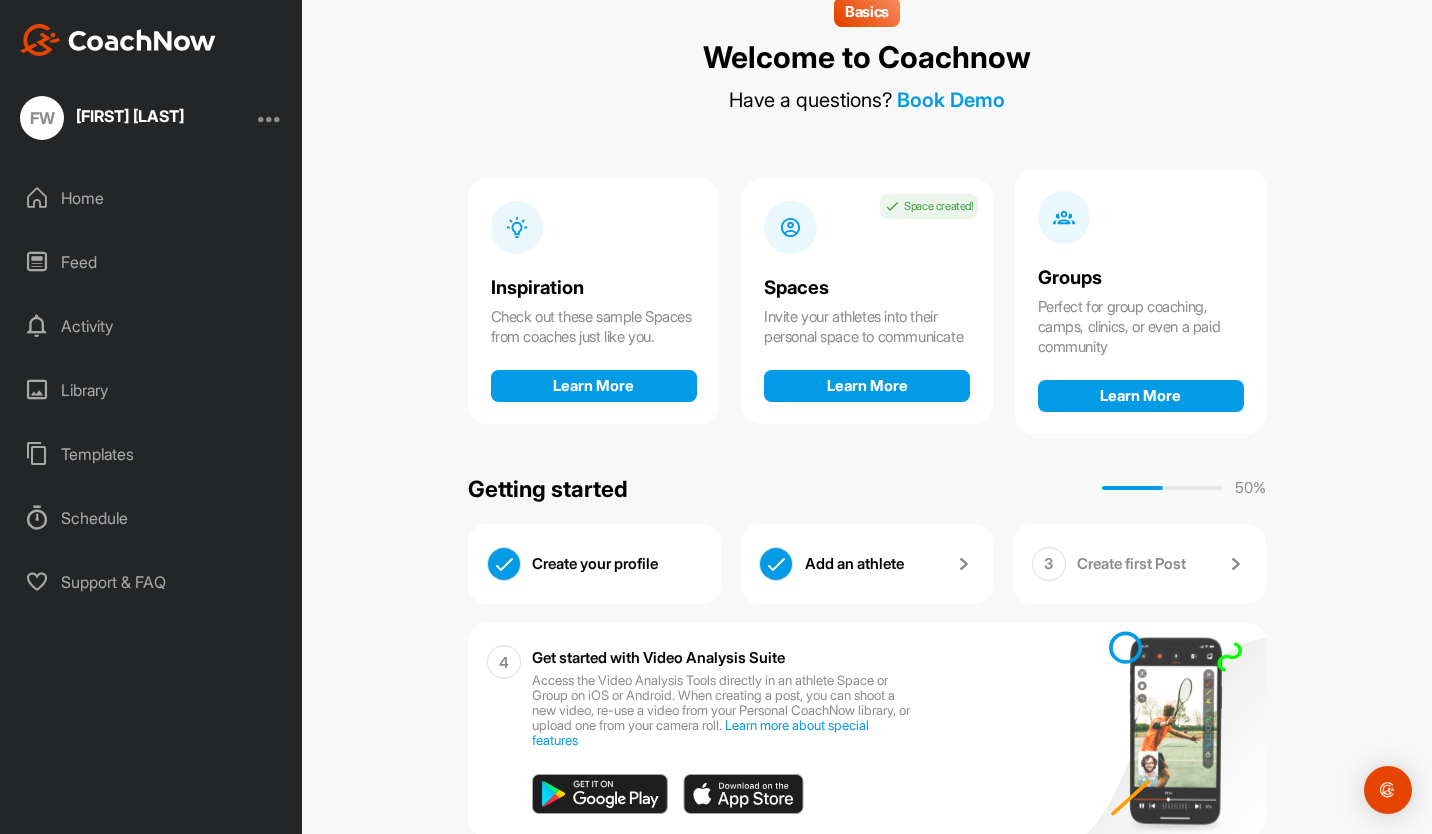 scroll, scrollTop: 91, scrollLeft: 0, axis: vertical 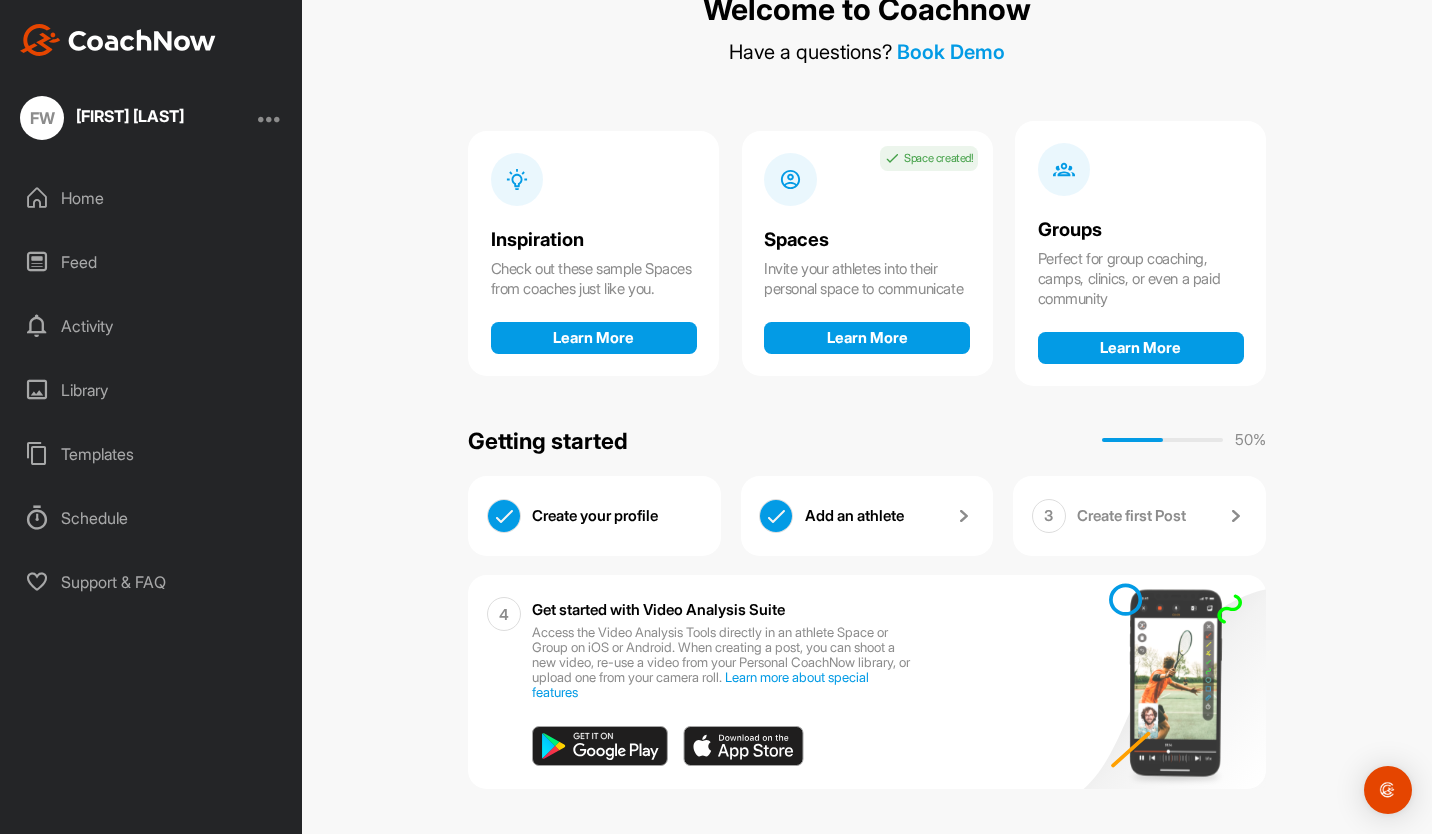 click on "Create first Post" at bounding box center [1131, 516] 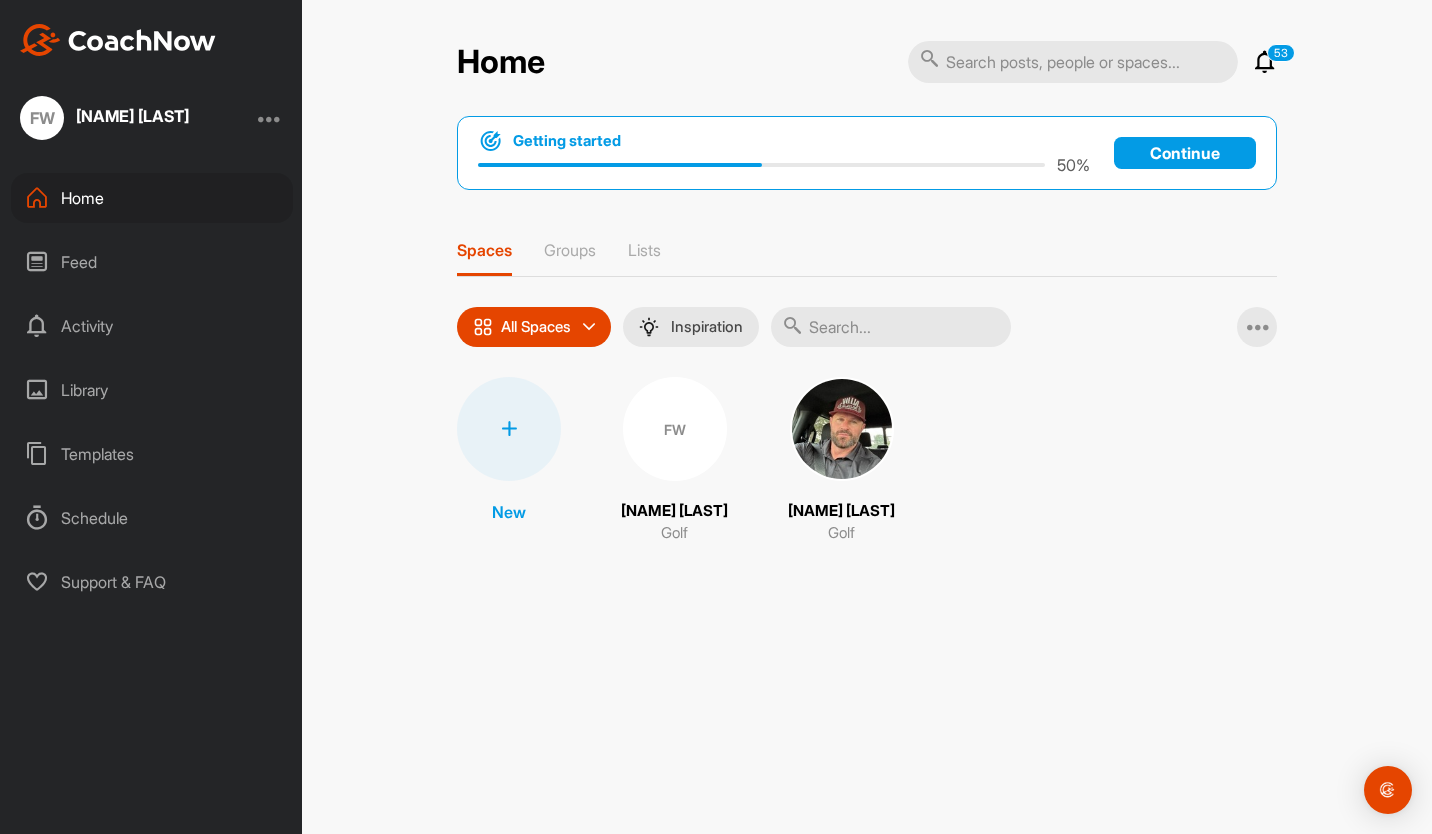 scroll, scrollTop: 0, scrollLeft: 0, axis: both 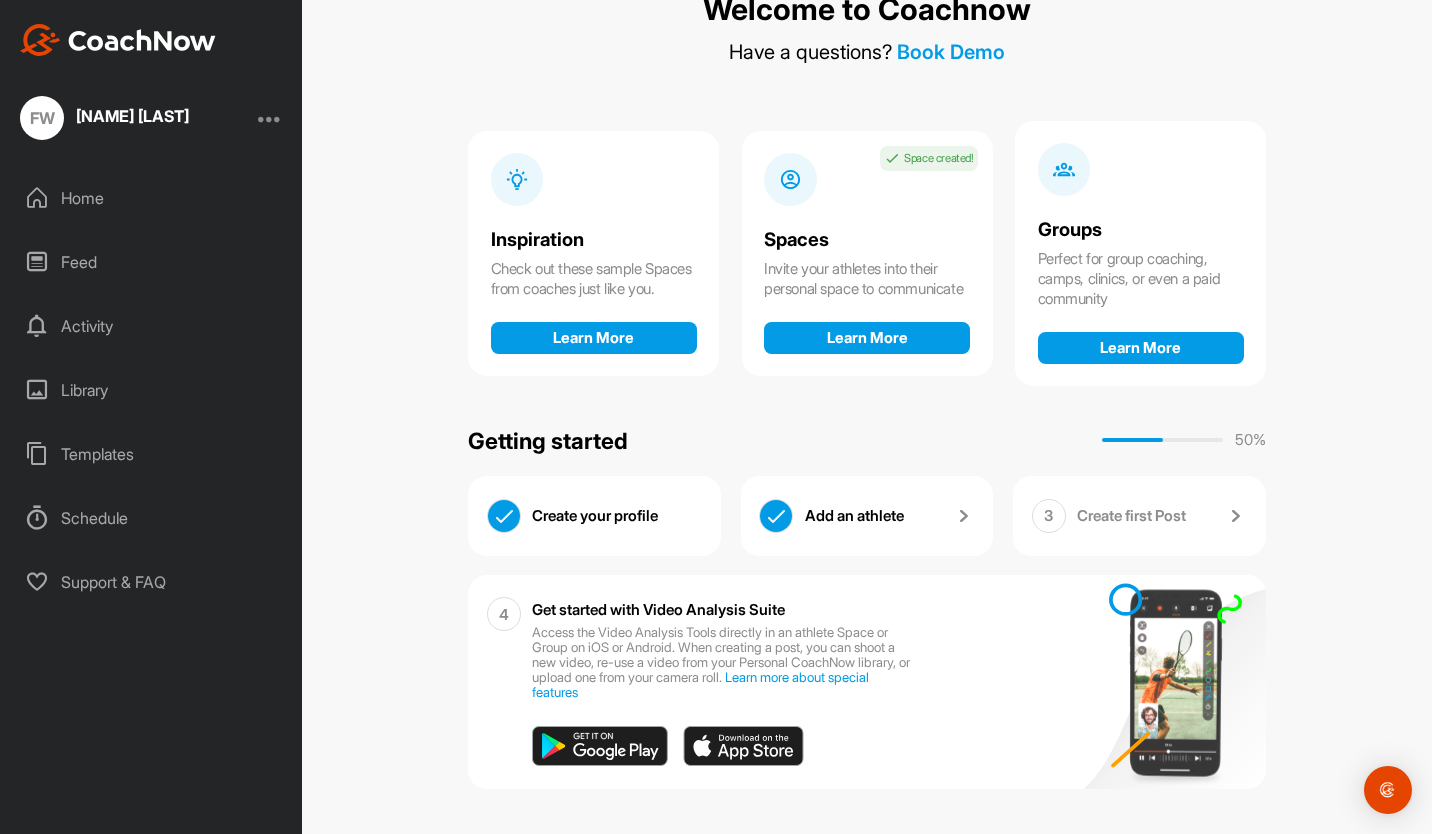 click on "Create first Post" at bounding box center [1131, 516] 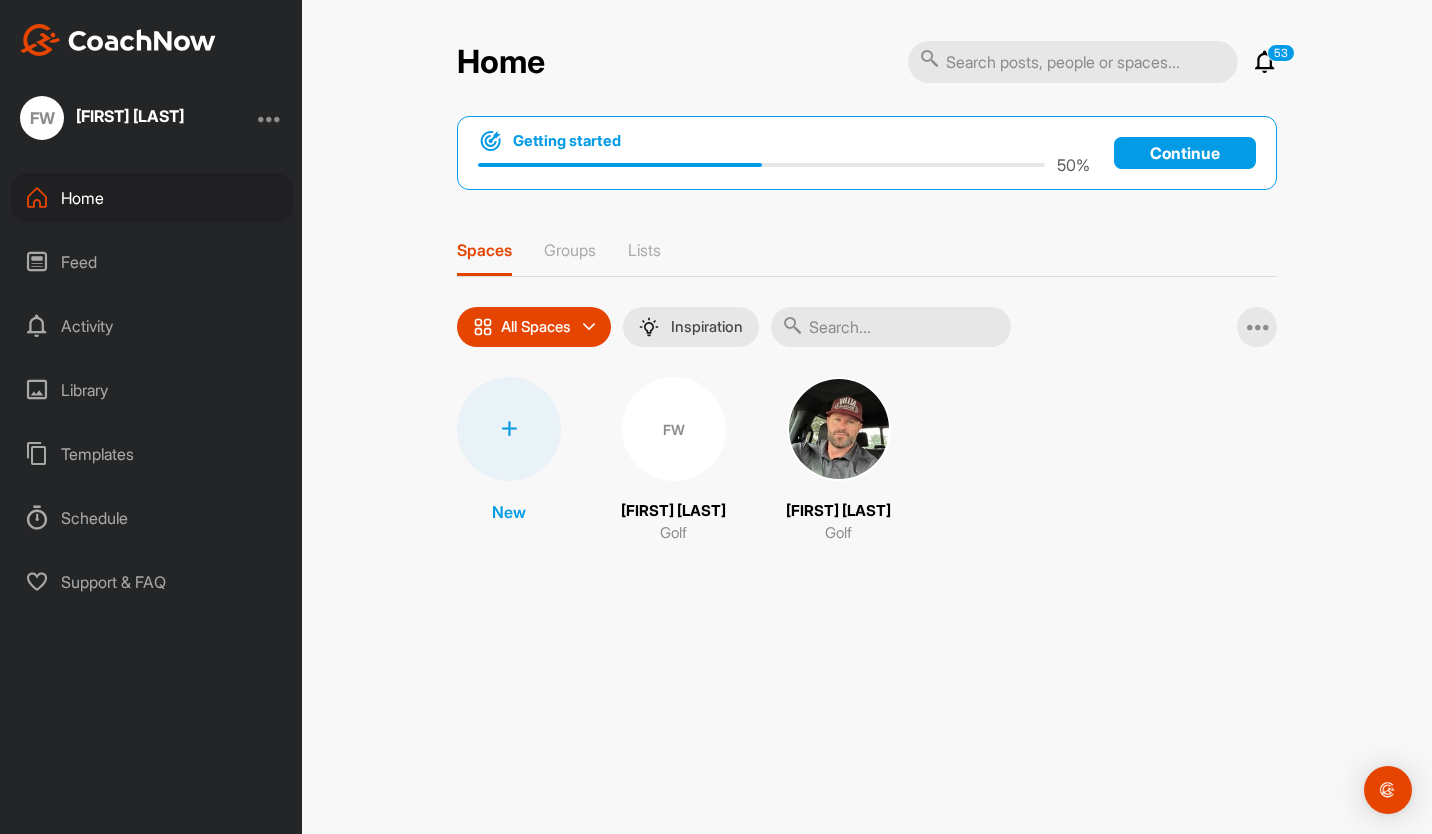scroll, scrollTop: 0, scrollLeft: 0, axis: both 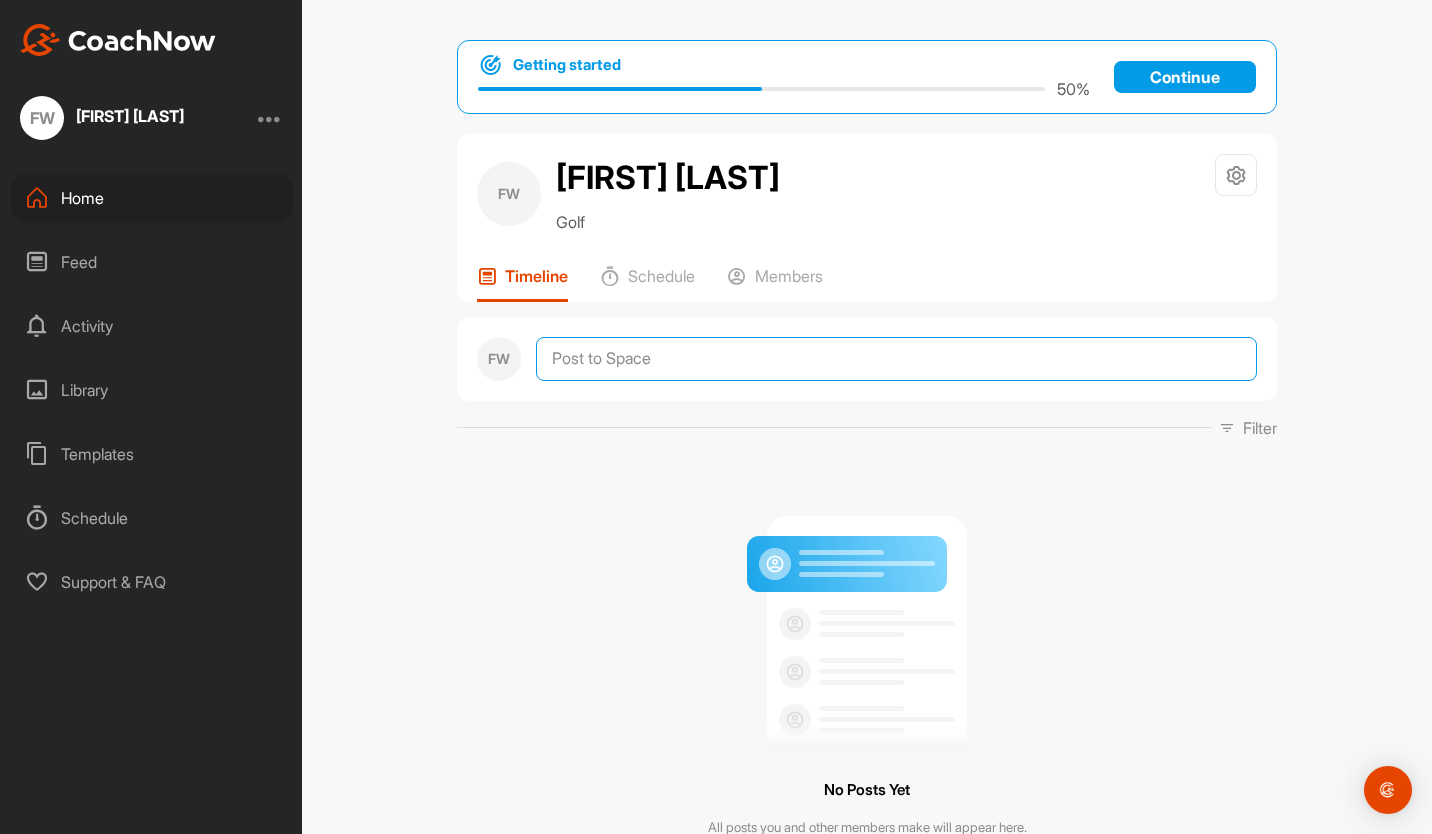 click at bounding box center [896, 359] 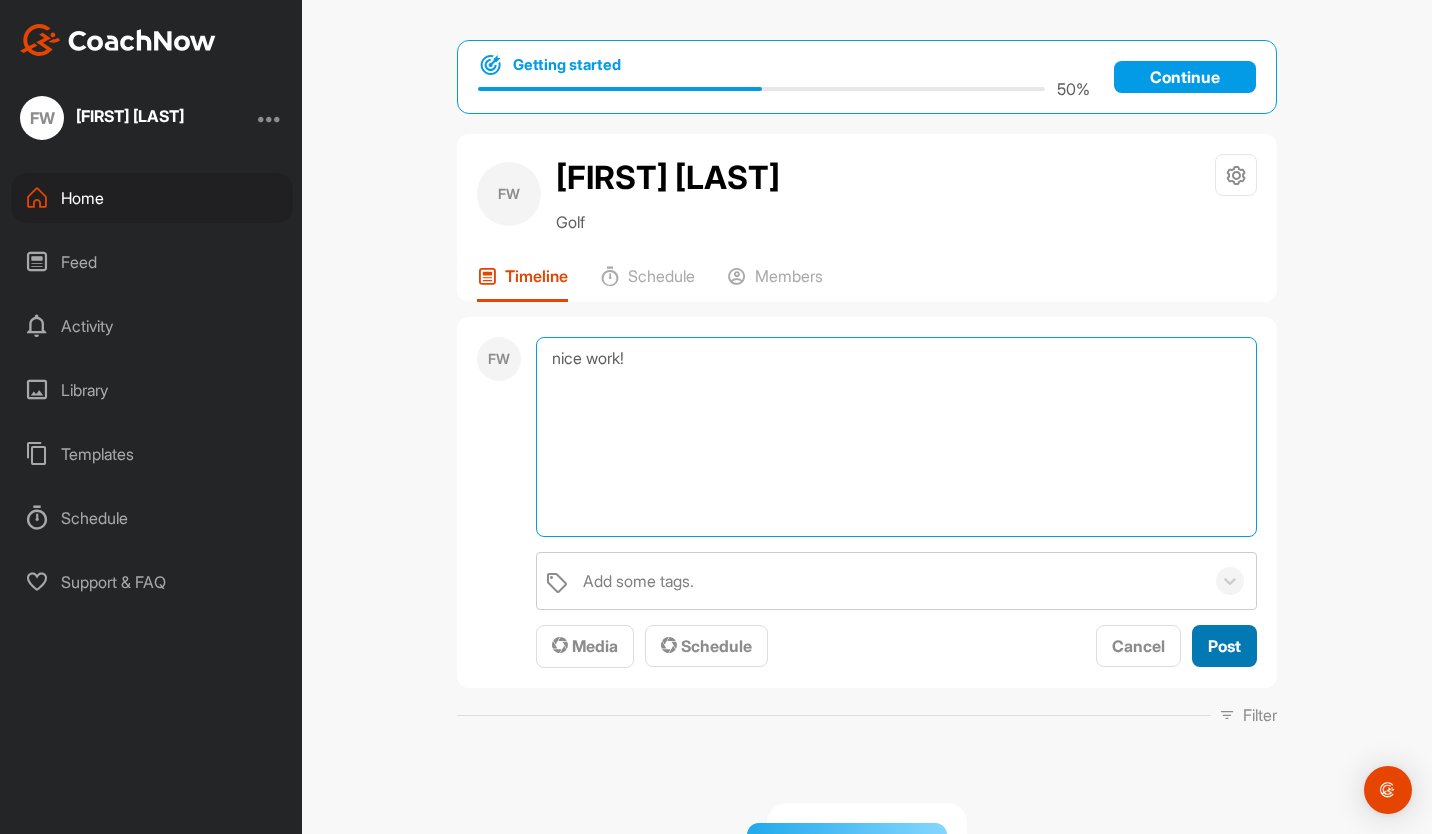 type on "nice work!" 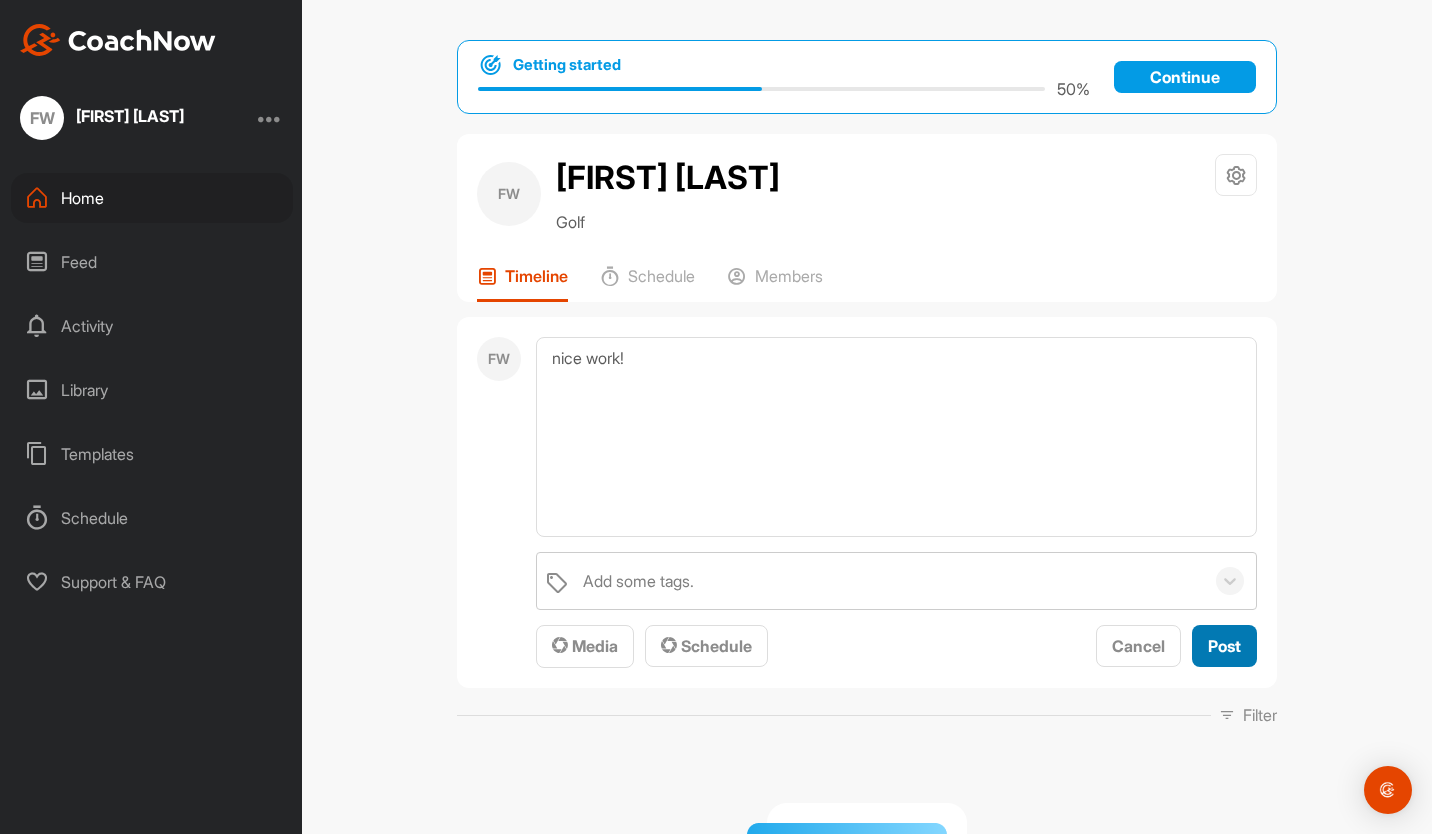 click on "Post" at bounding box center (1224, 646) 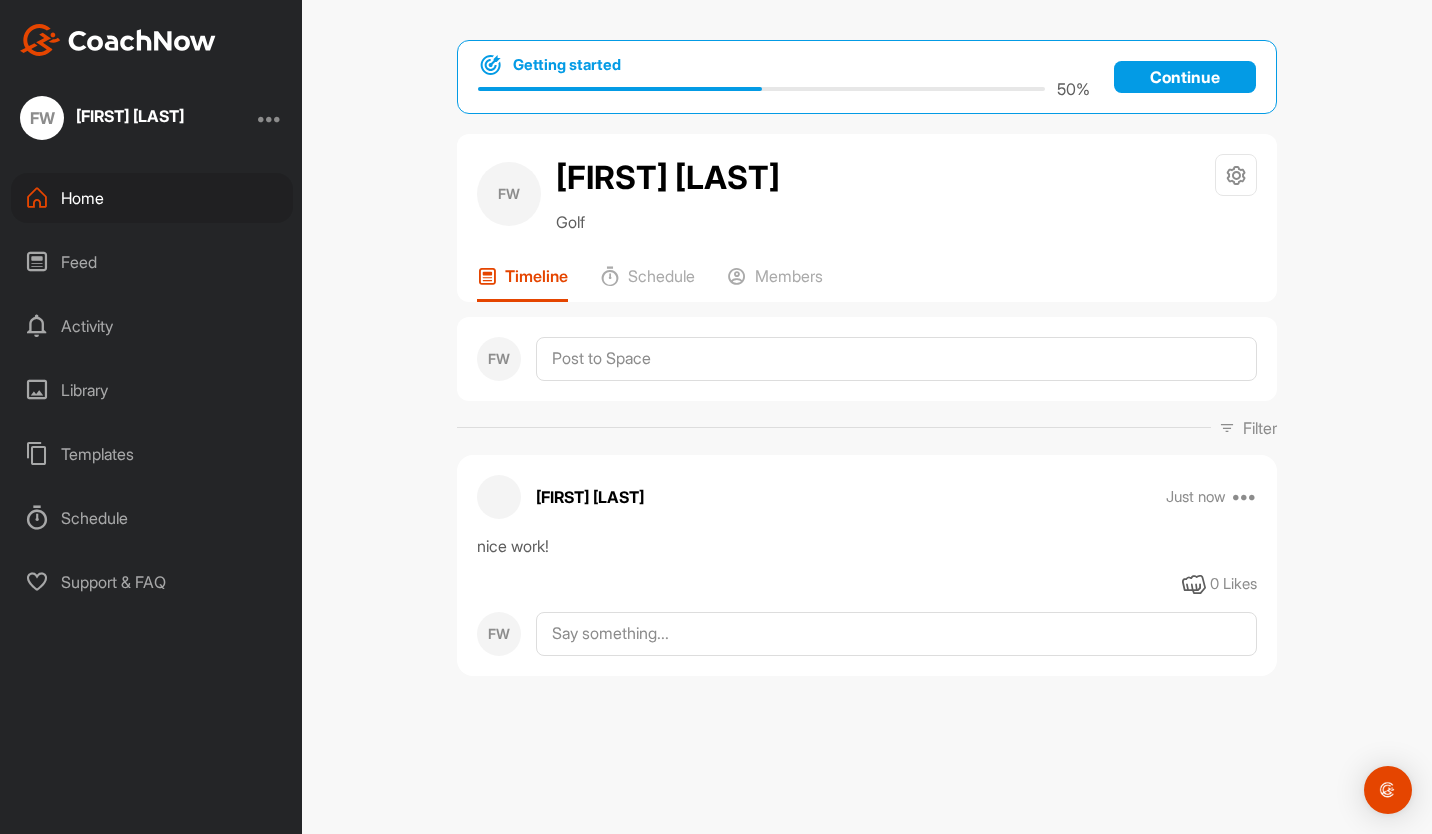 click on "Continue" at bounding box center [1185, 77] 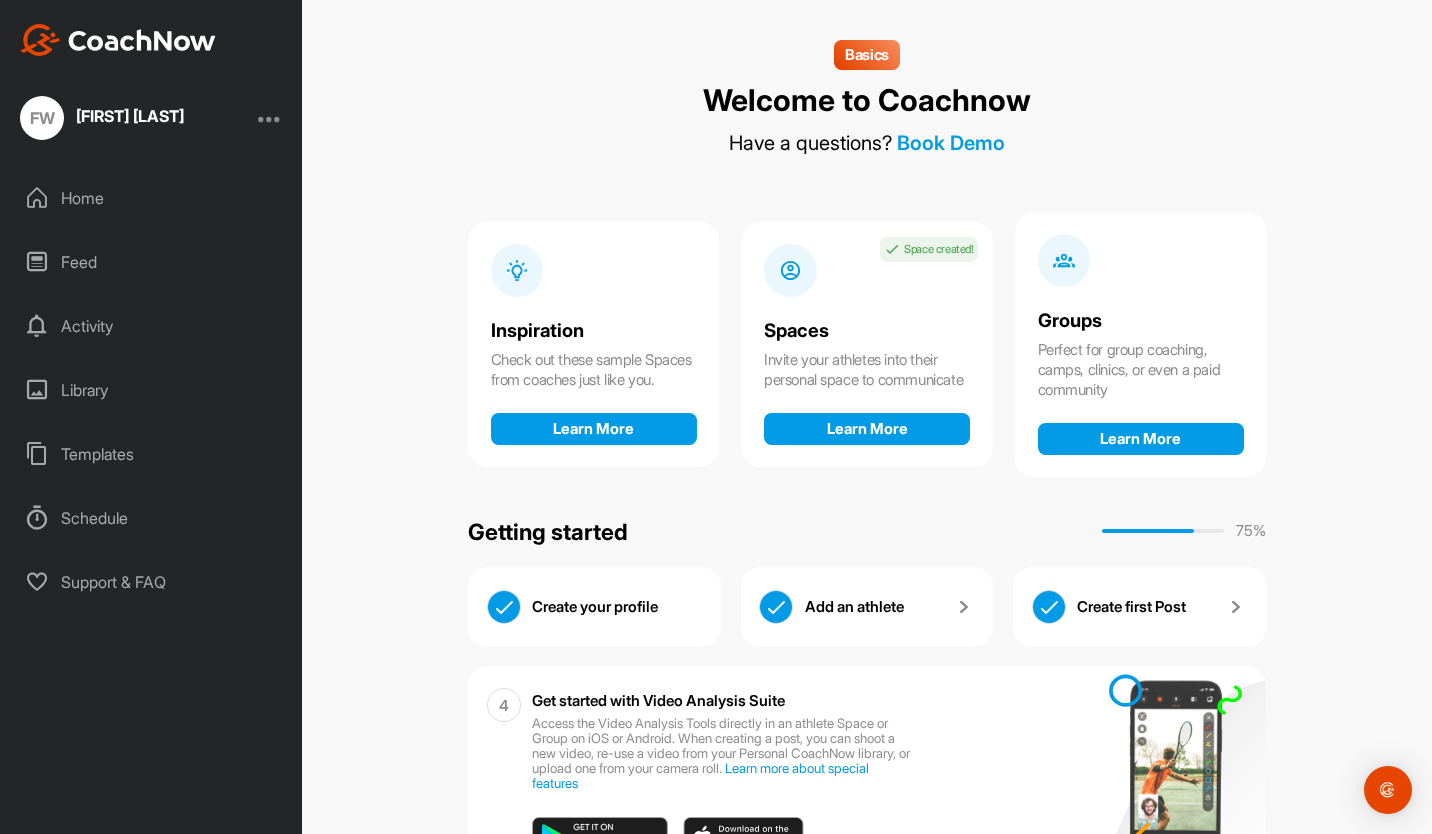 scroll, scrollTop: 91, scrollLeft: 0, axis: vertical 